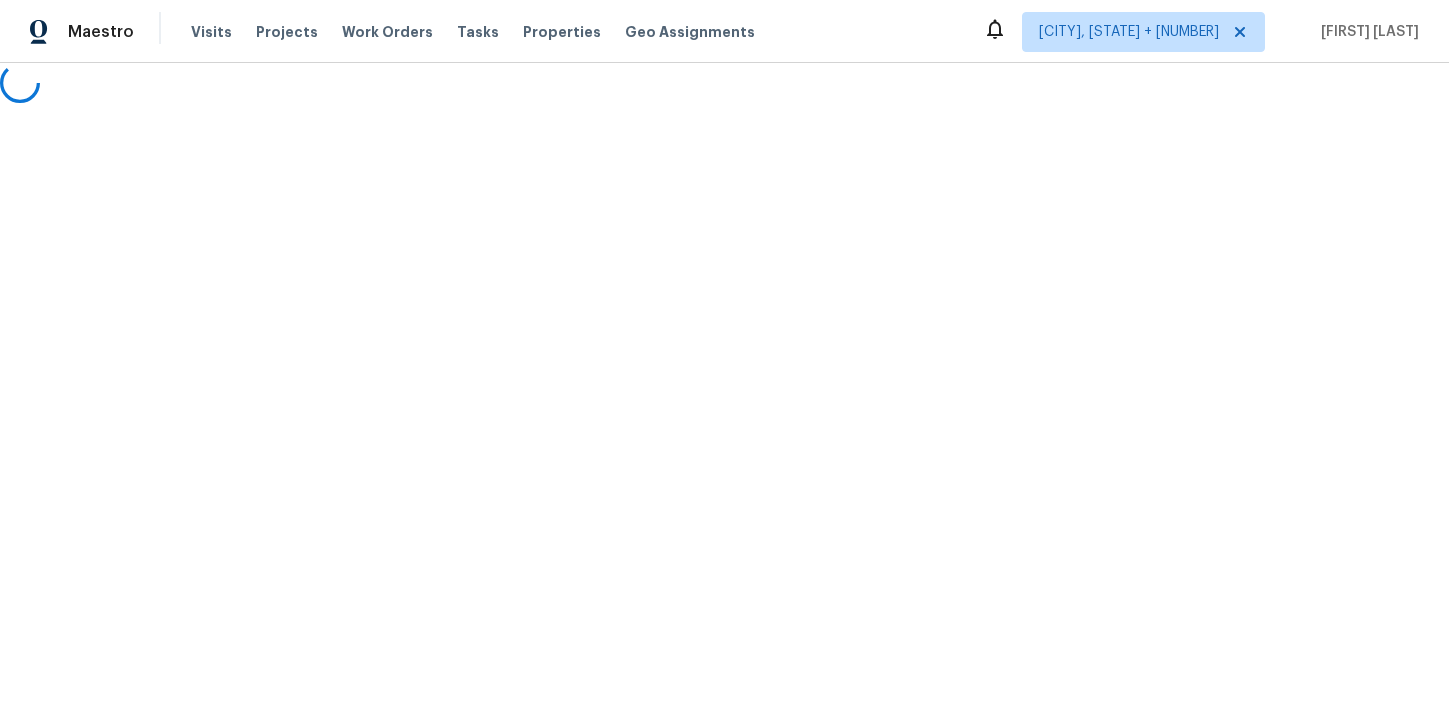 scroll, scrollTop: 0, scrollLeft: 0, axis: both 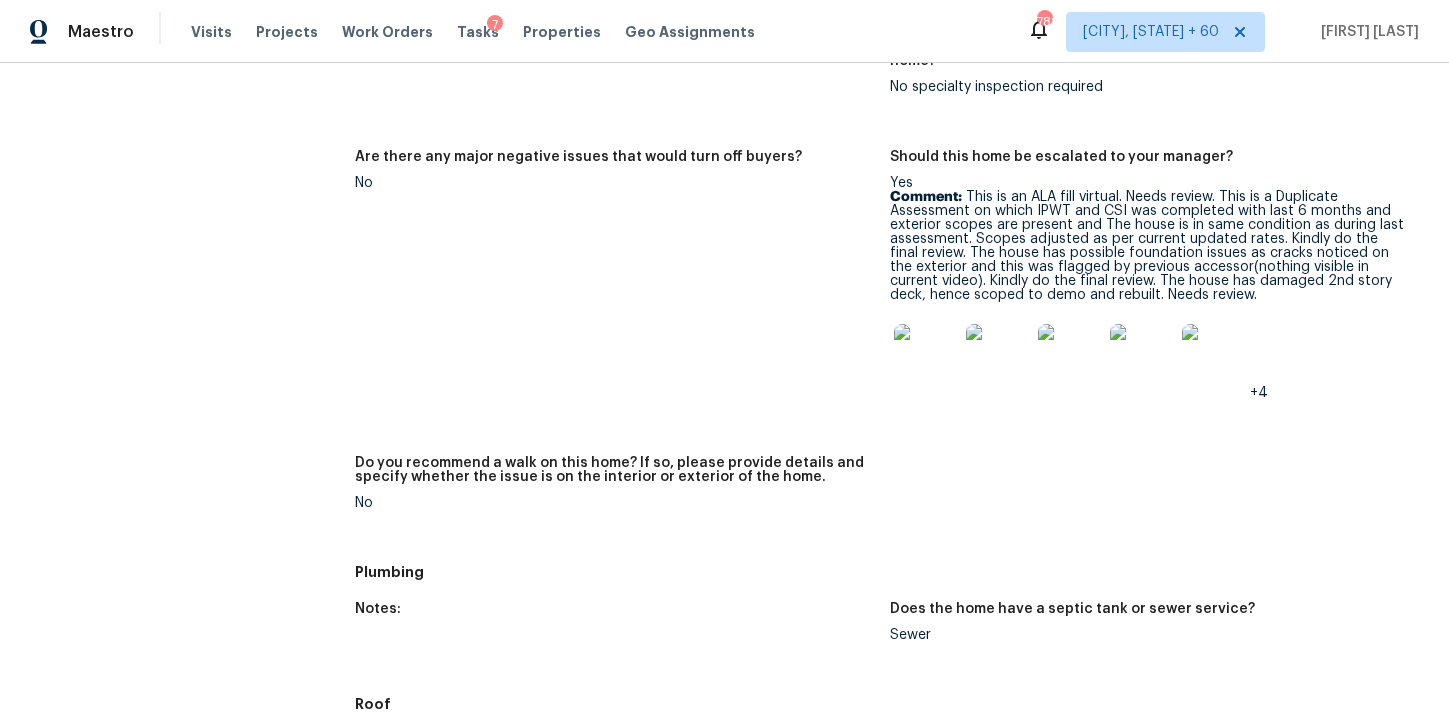 click at bounding box center (926, 356) 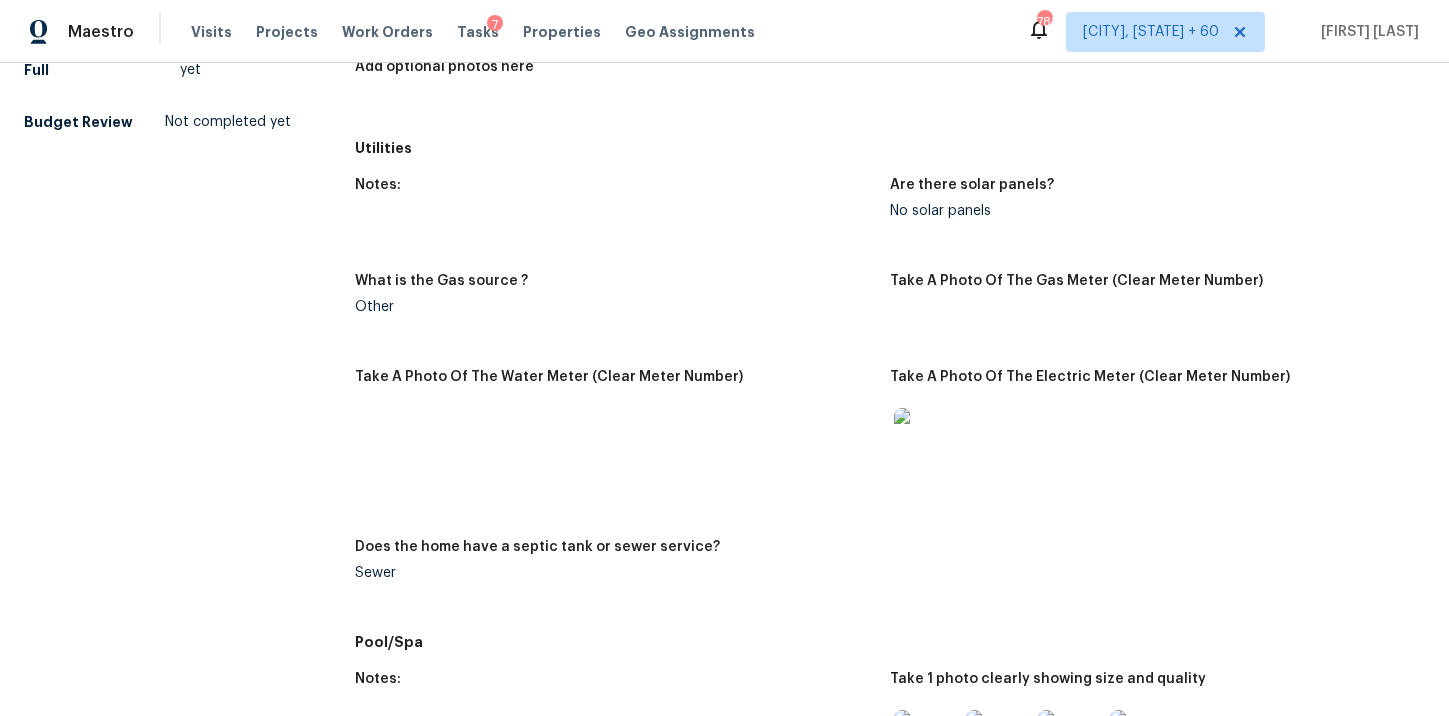 scroll, scrollTop: 433, scrollLeft: 0, axis: vertical 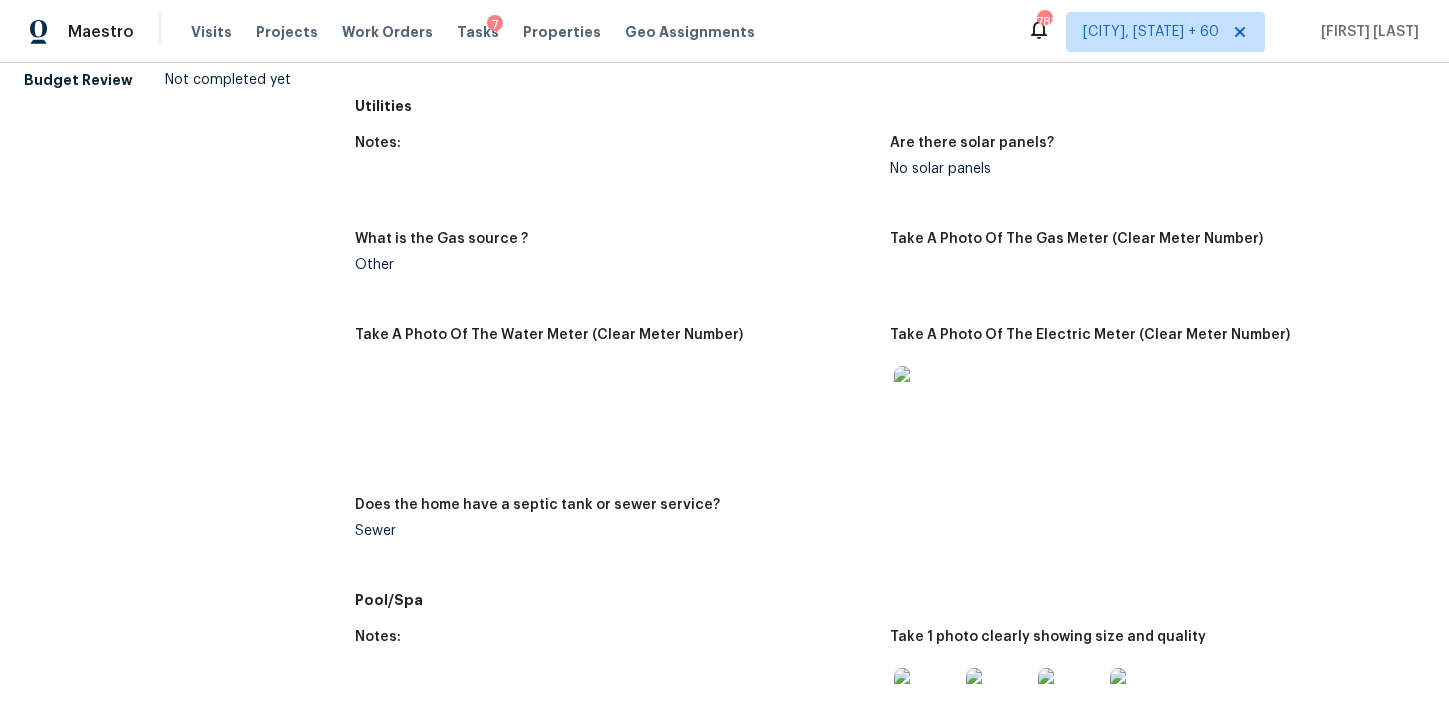 click at bounding box center [1149, 398] 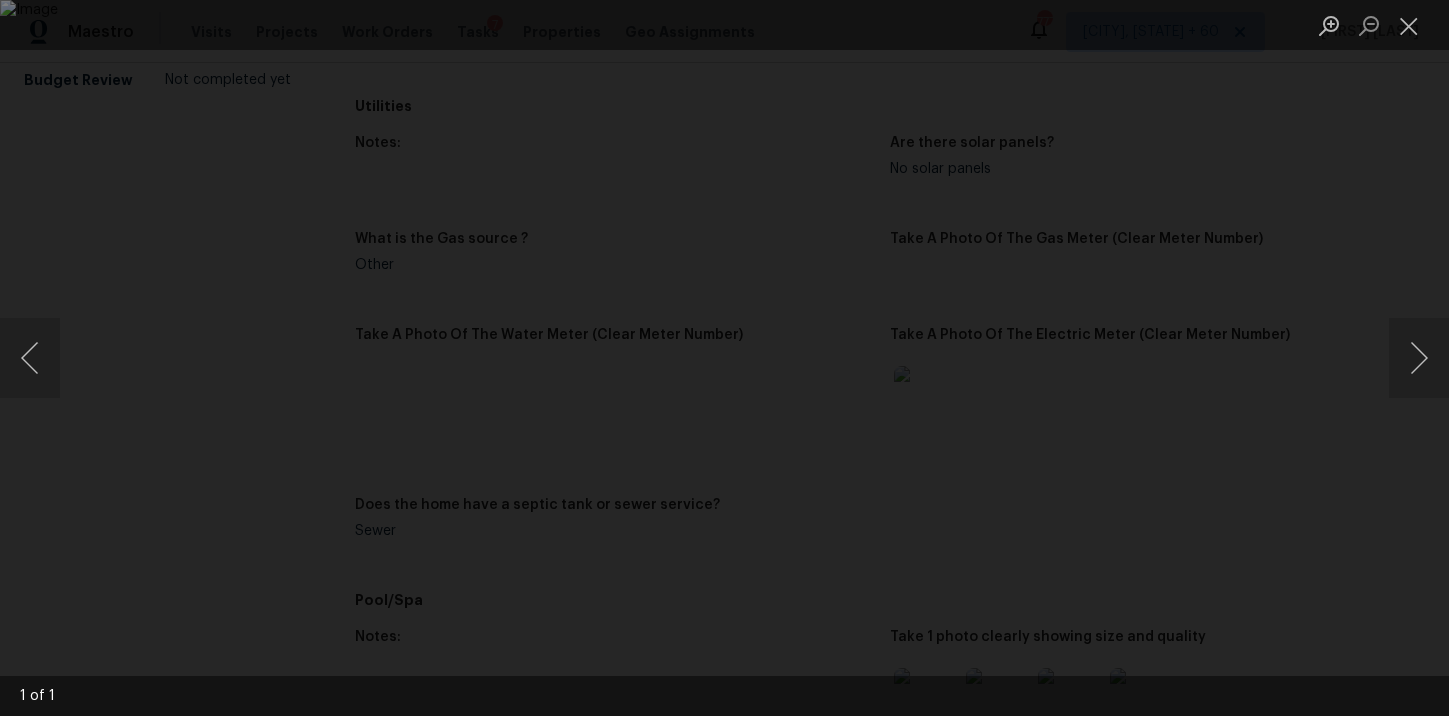 click at bounding box center [724, 358] 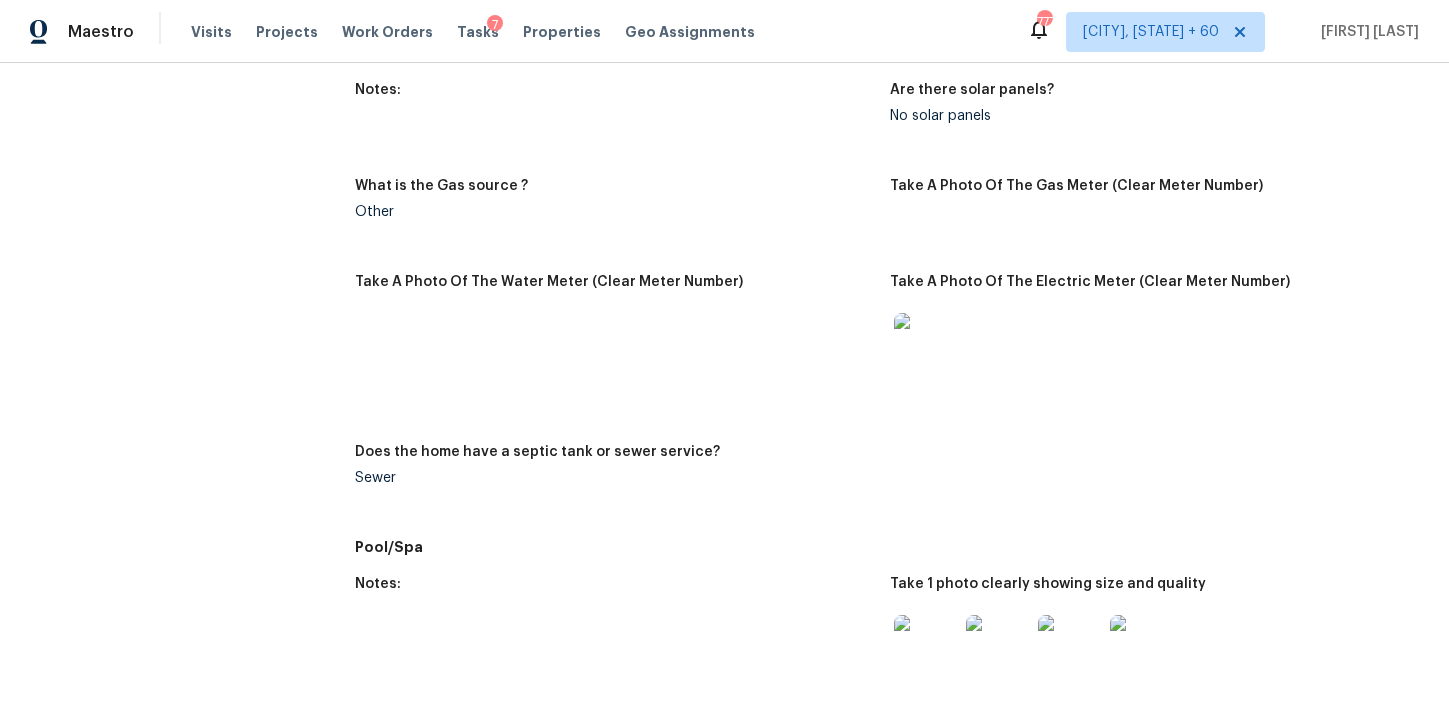 scroll, scrollTop: 491, scrollLeft: 0, axis: vertical 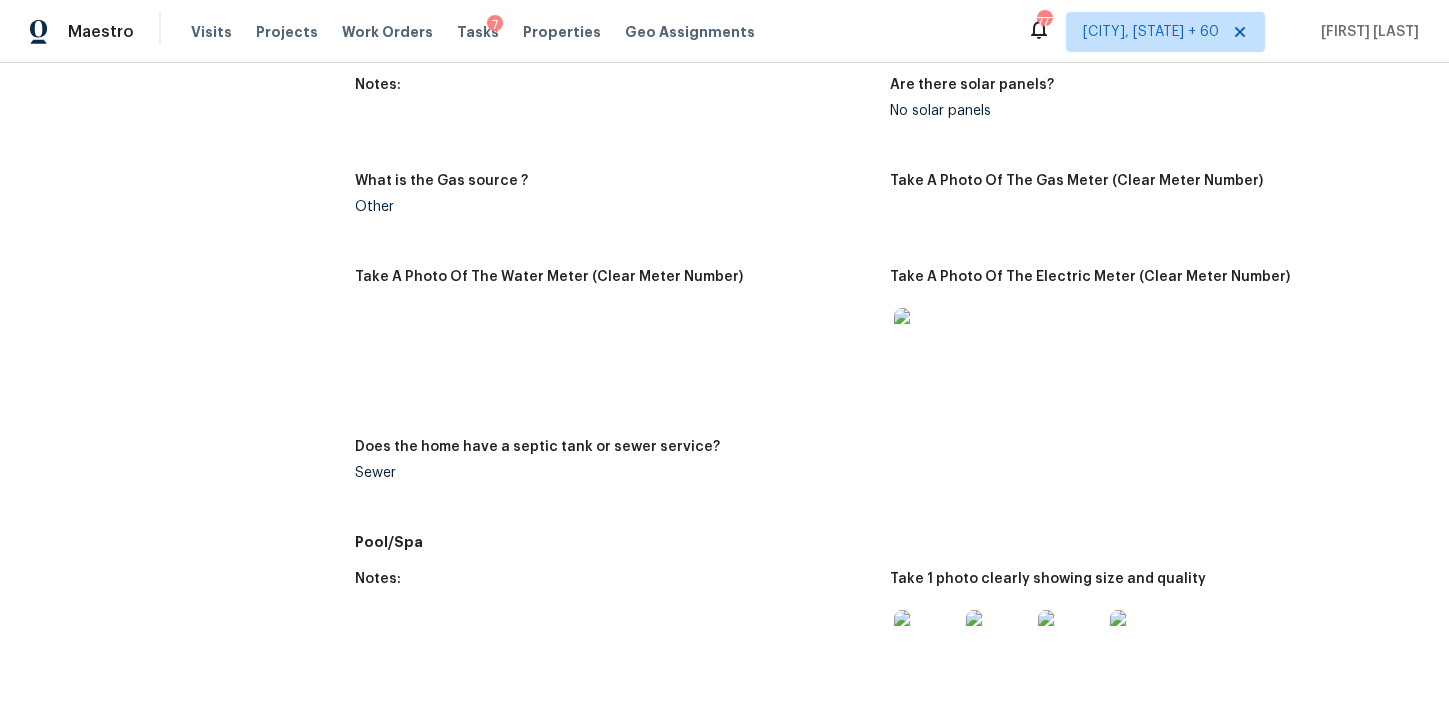 click at bounding box center [926, 340] 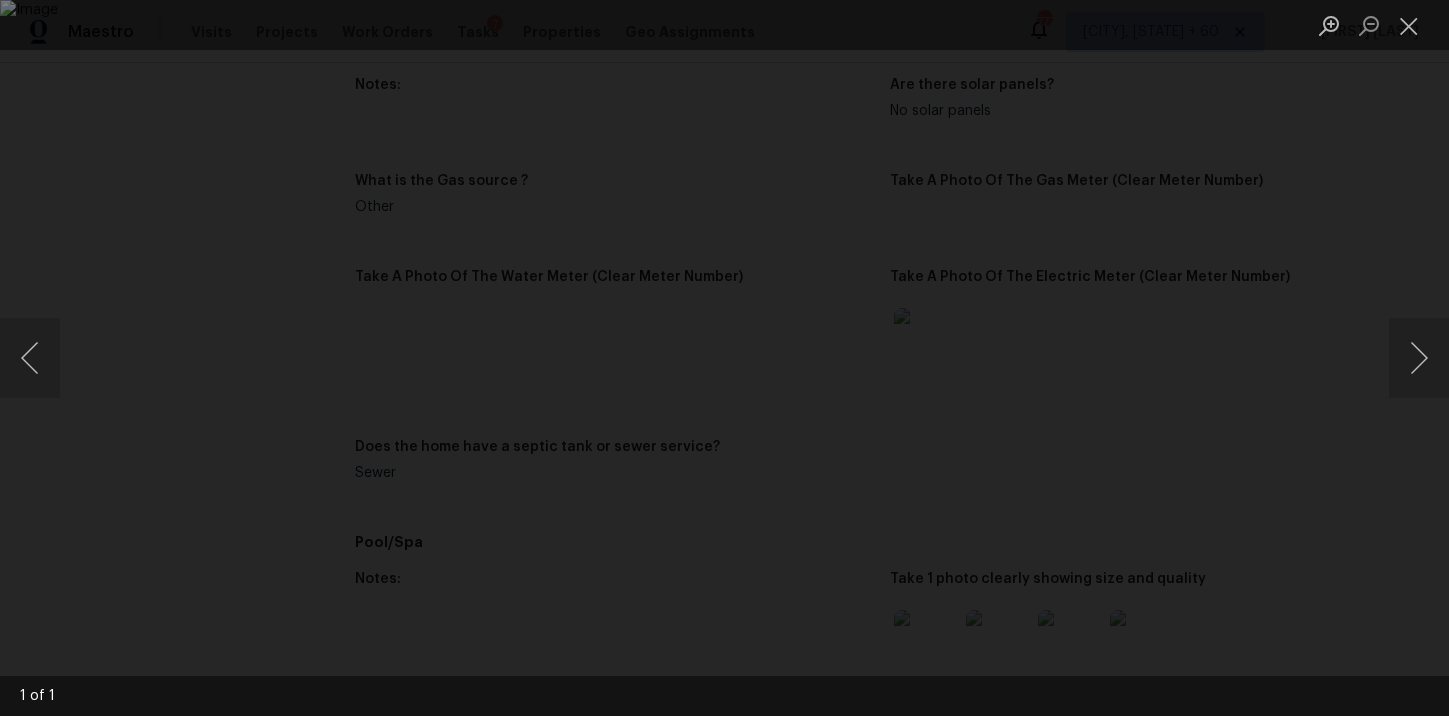 click at bounding box center (724, 358) 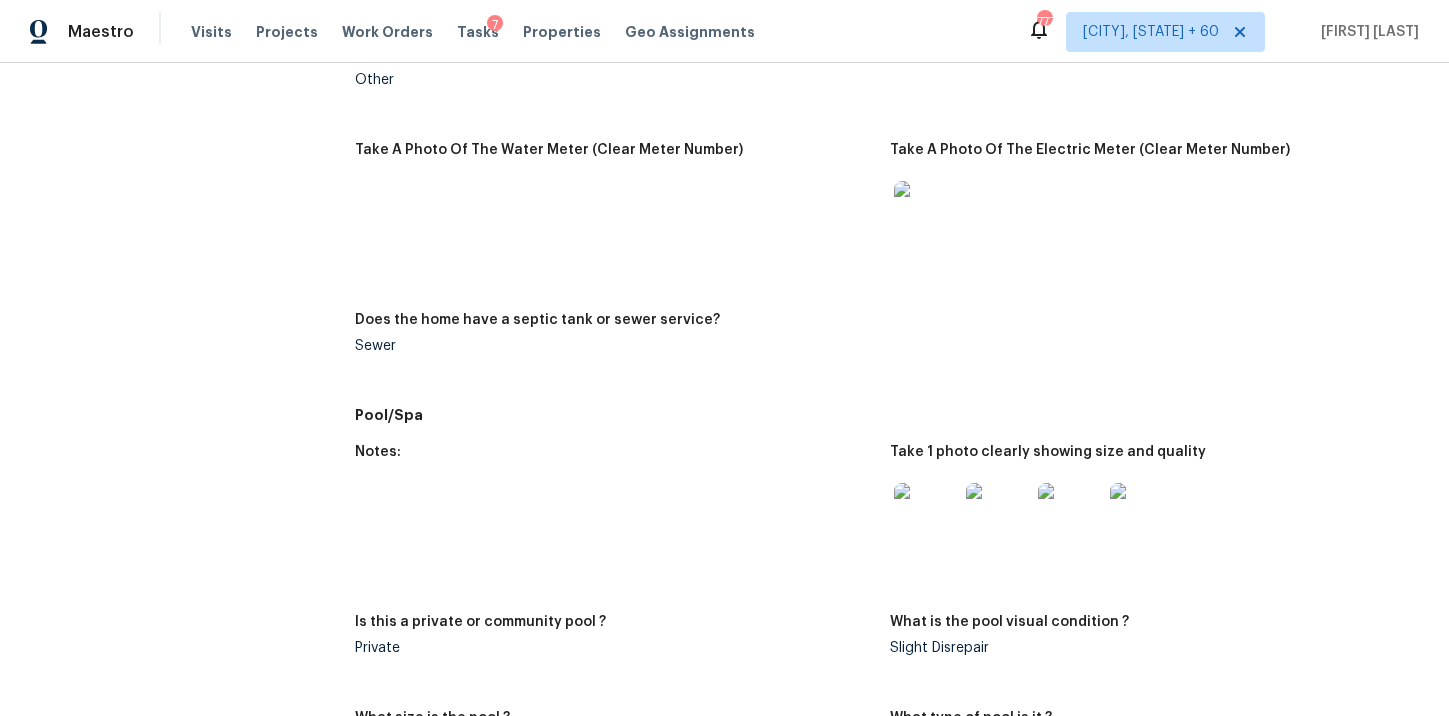 scroll, scrollTop: 820, scrollLeft: 0, axis: vertical 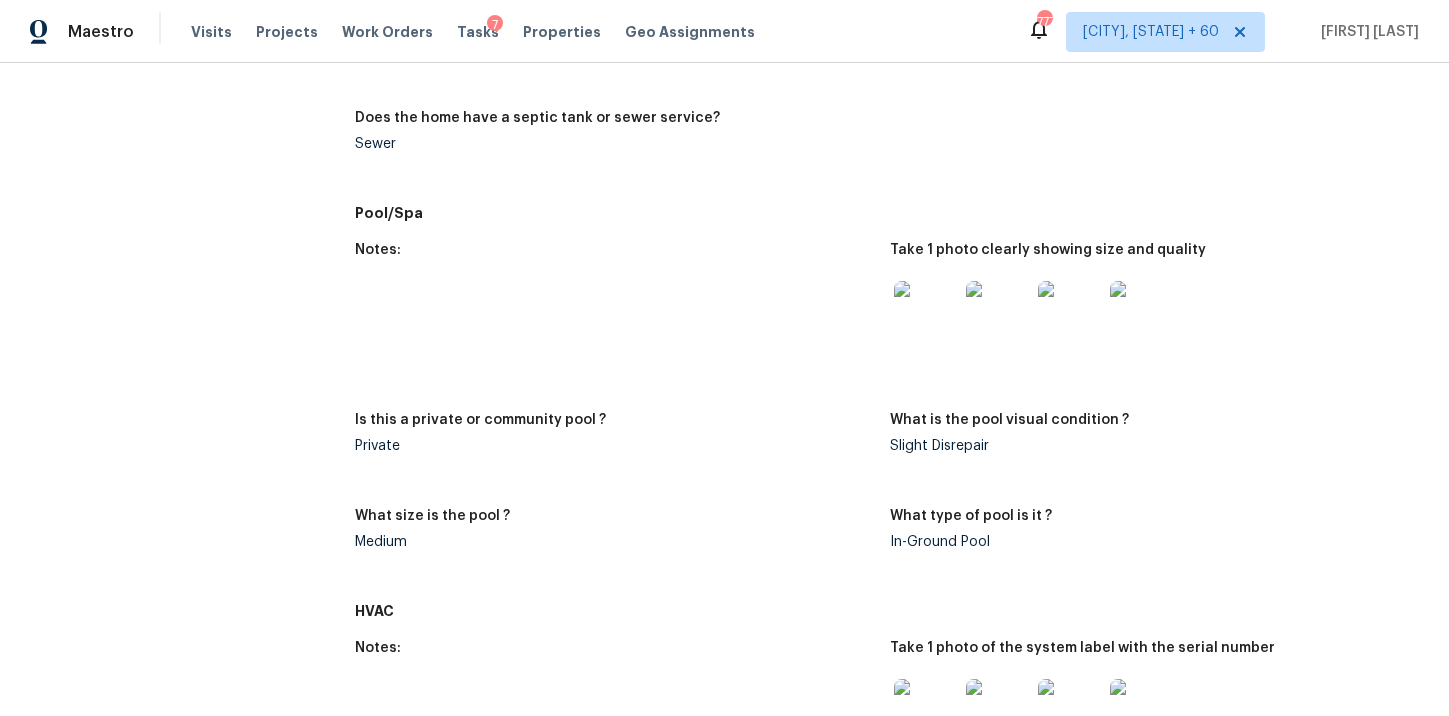 click at bounding box center (926, 313) 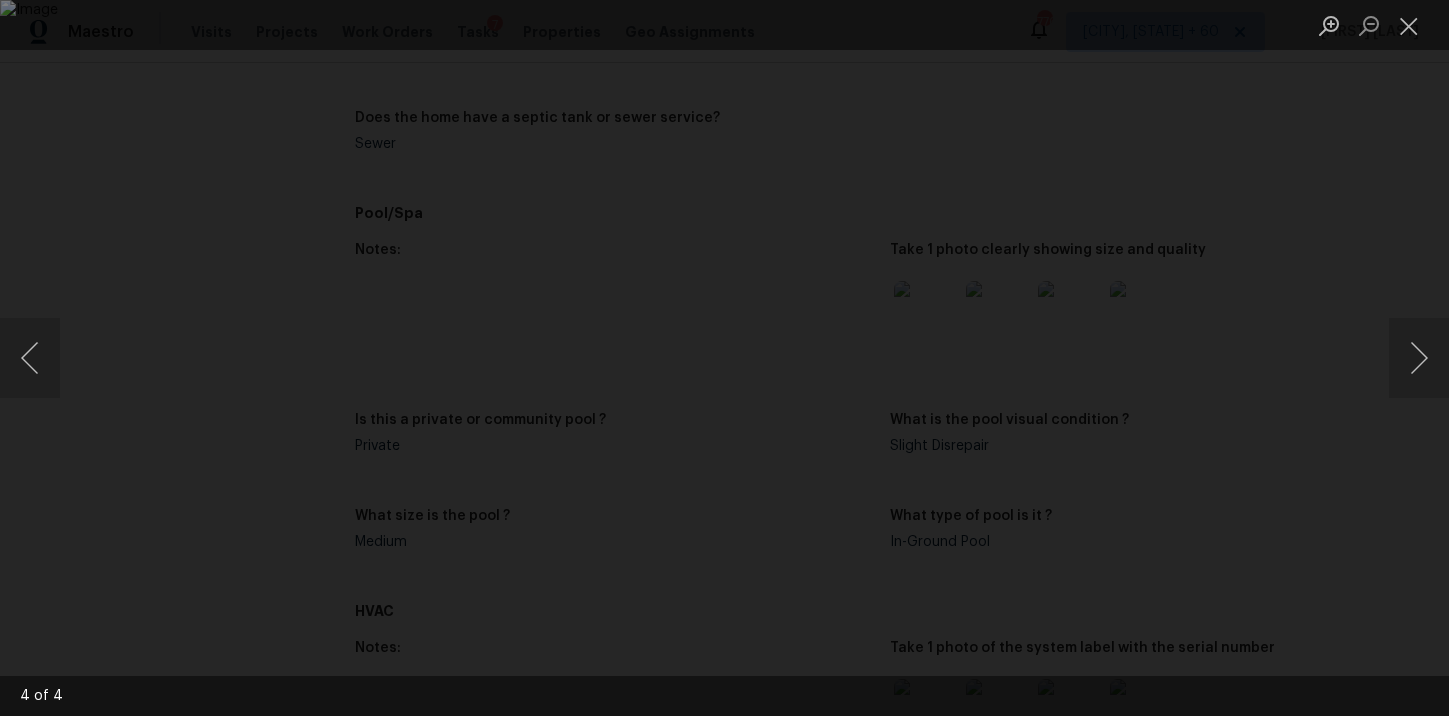 click at bounding box center (724, 358) 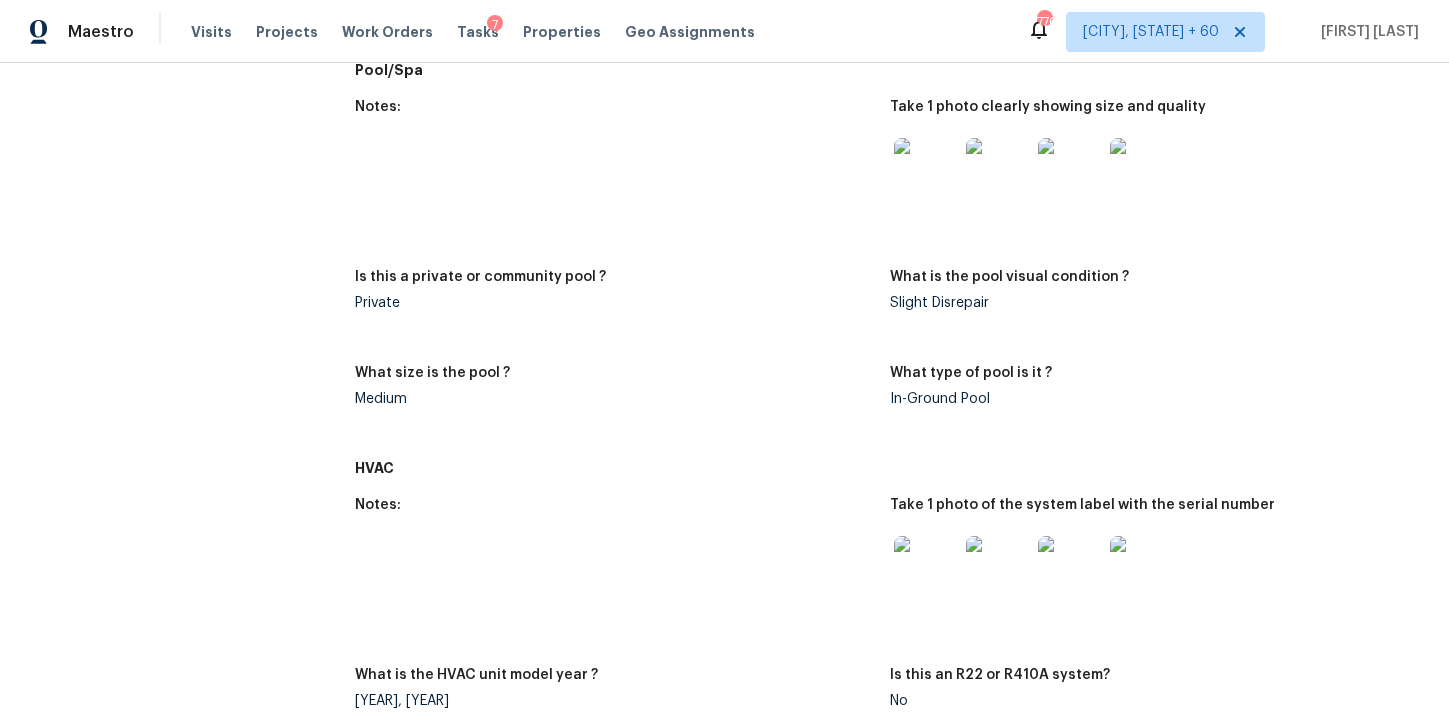 scroll, scrollTop: 1119, scrollLeft: 0, axis: vertical 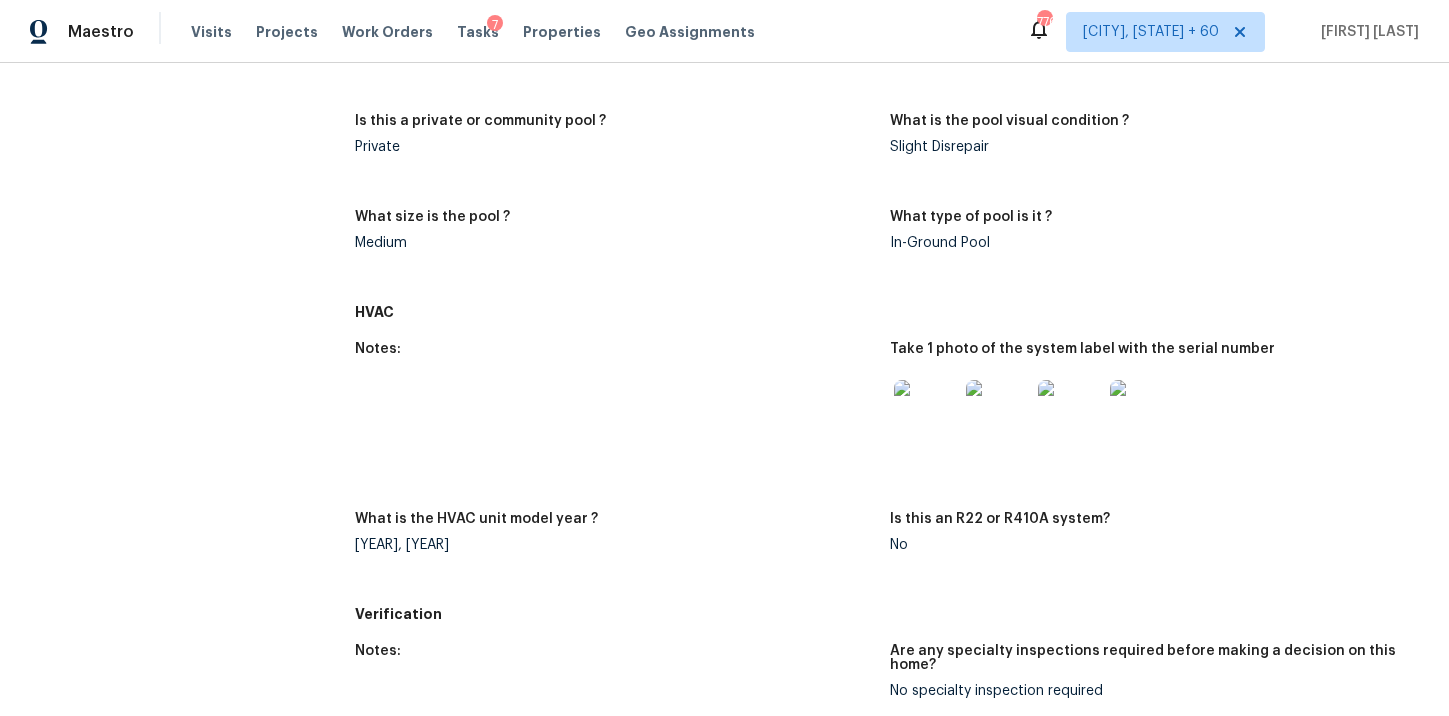 click at bounding box center (926, 412) 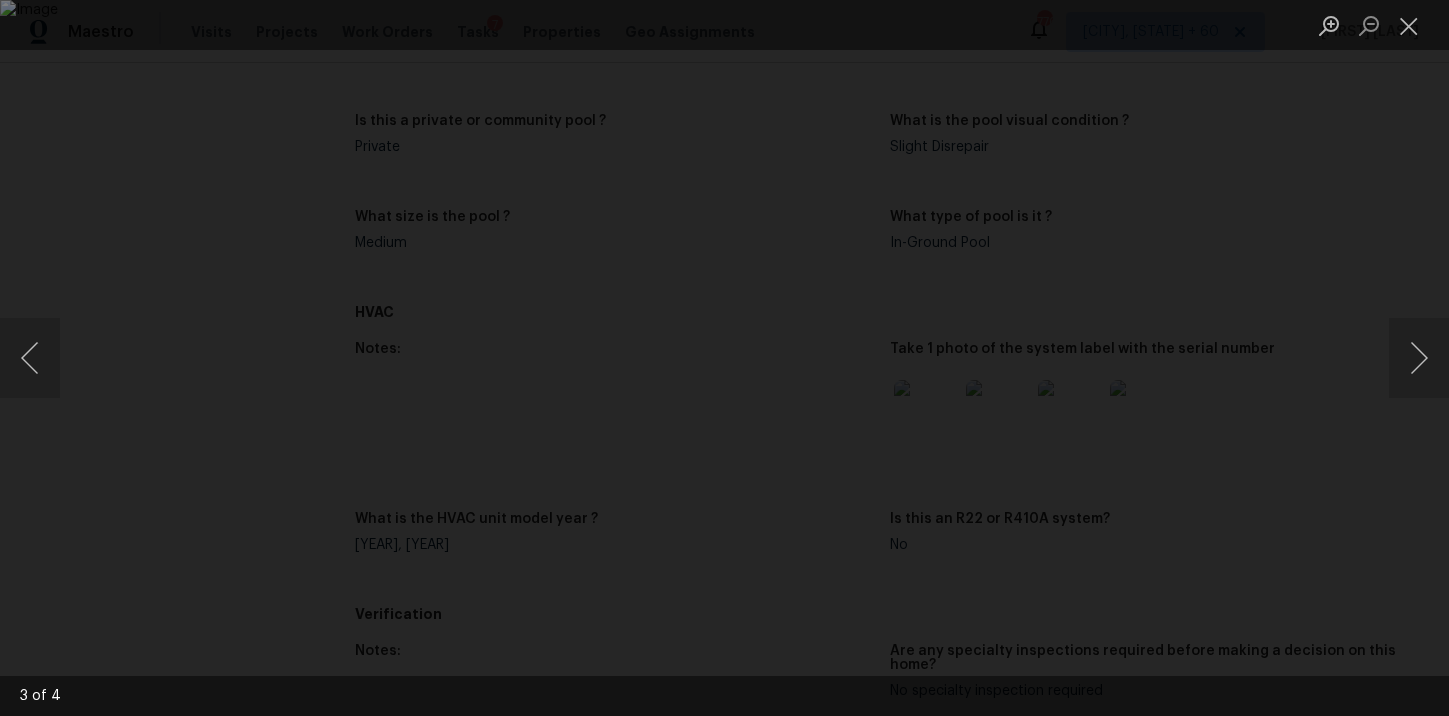 click at bounding box center (724, 358) 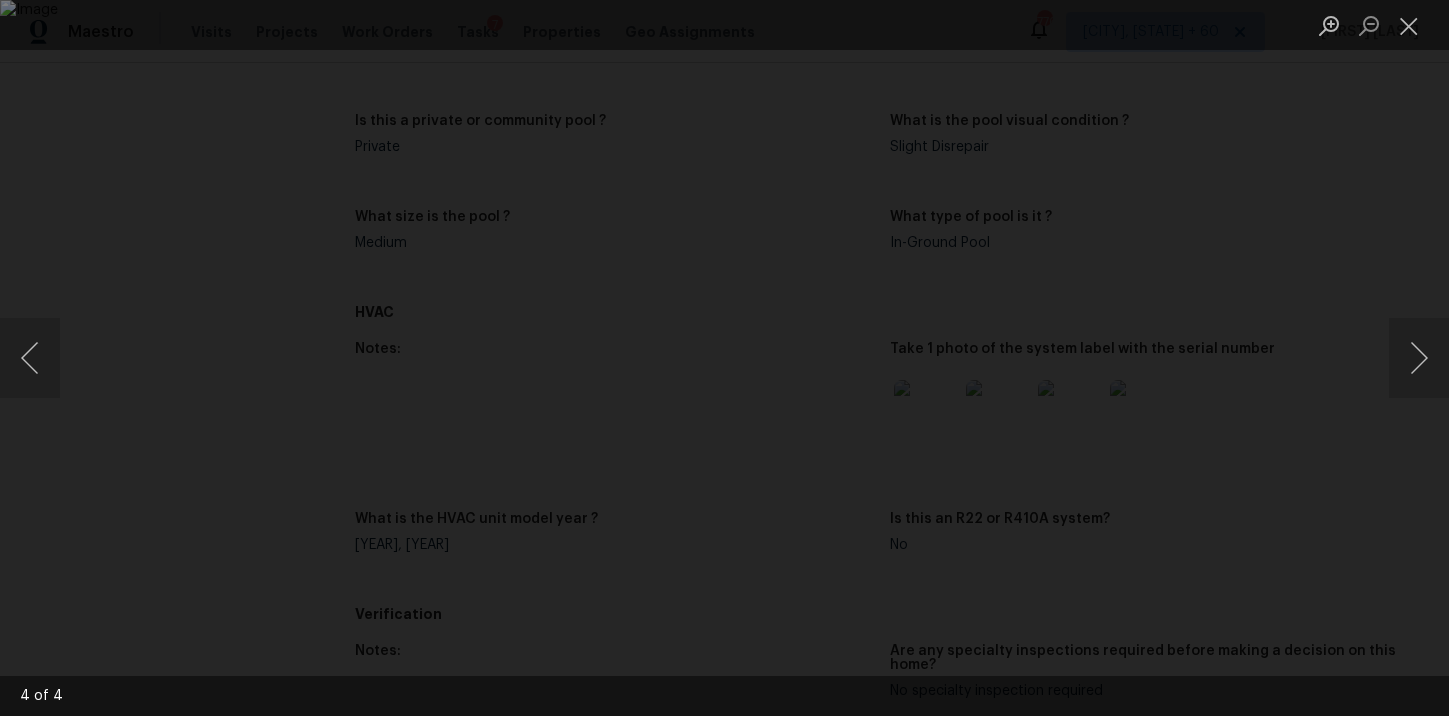 click at bounding box center (724, 358) 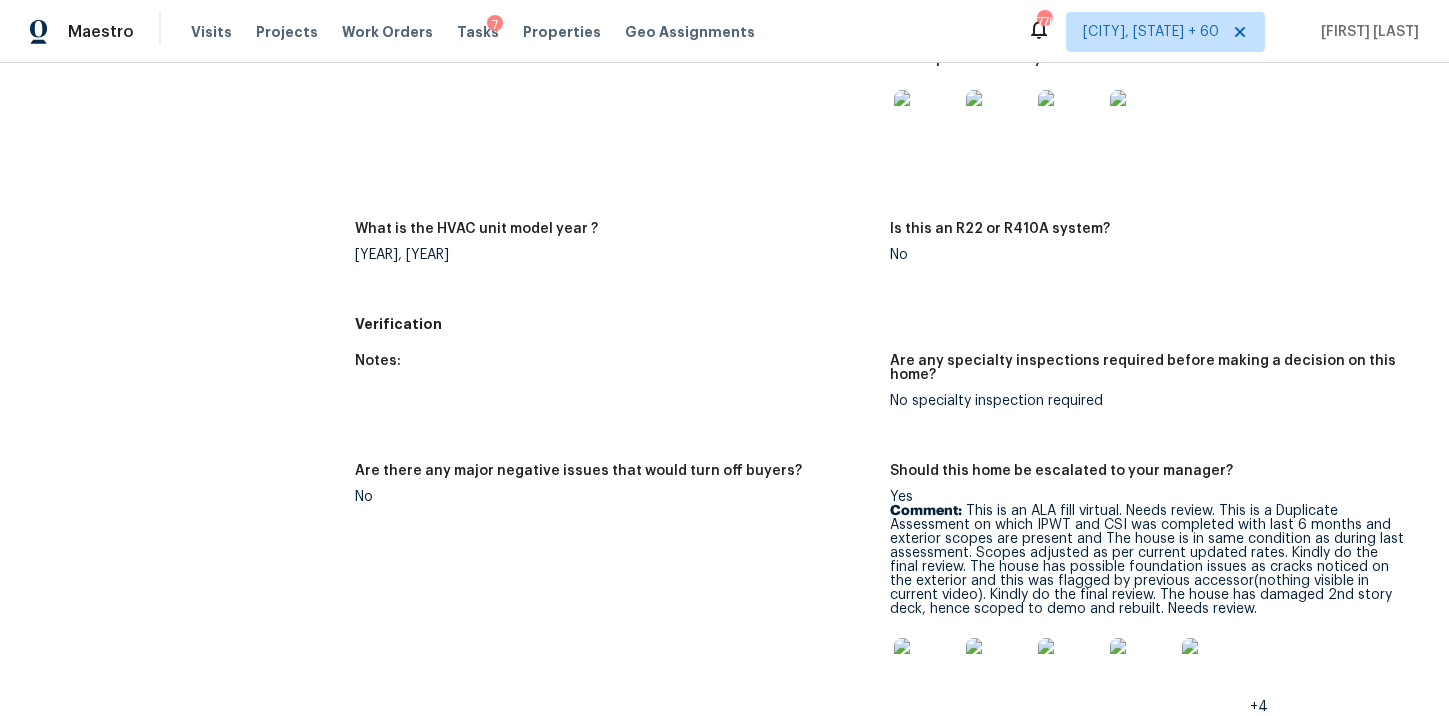 scroll, scrollTop: 1458, scrollLeft: 0, axis: vertical 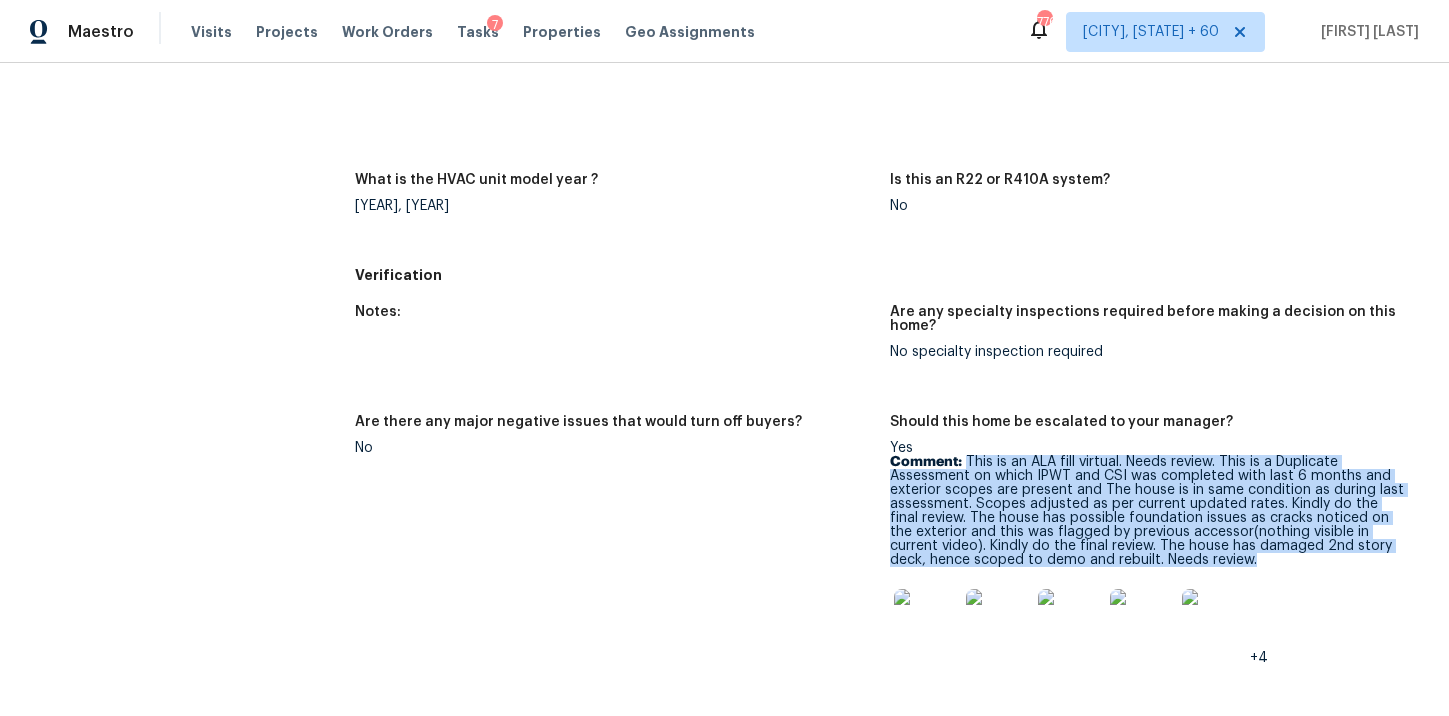drag, startPoint x: 967, startPoint y: 458, endPoint x: 1270, endPoint y: 558, distance: 319.07523 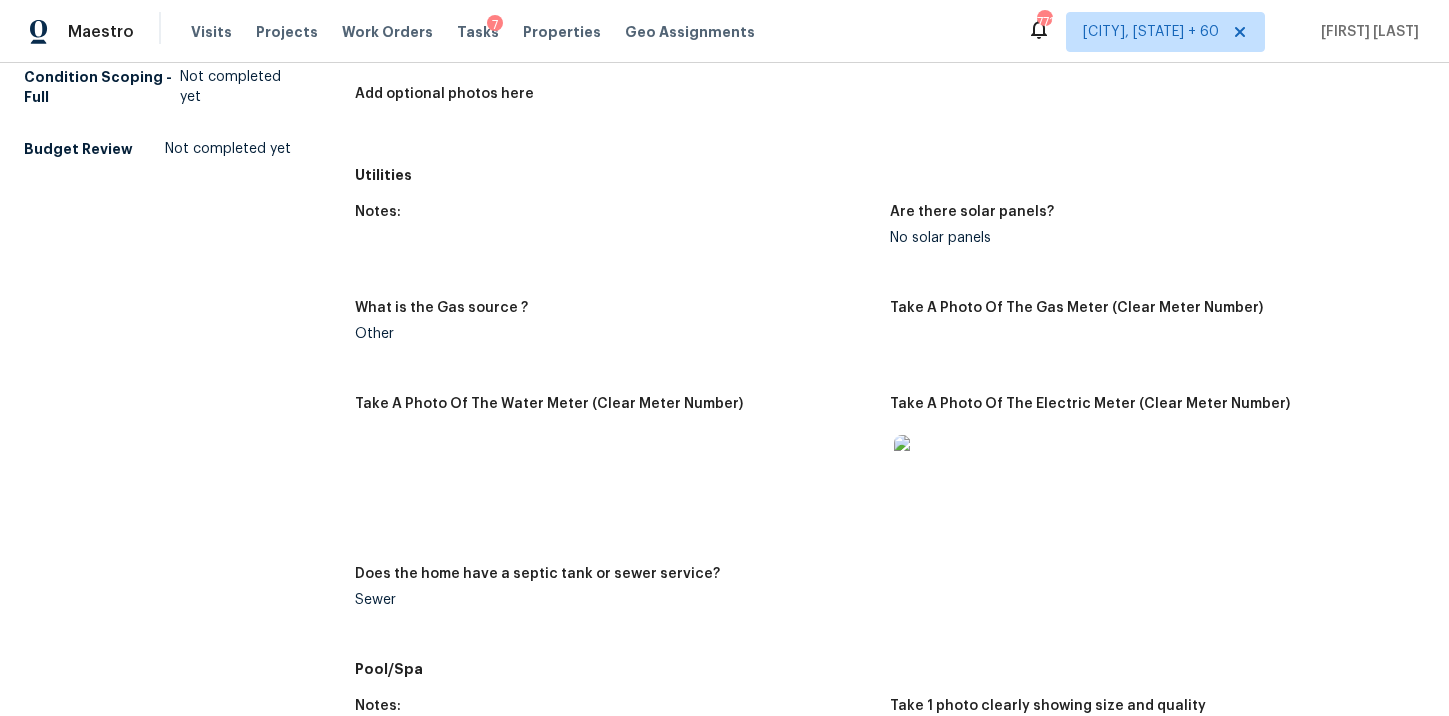 scroll, scrollTop: 384, scrollLeft: 0, axis: vertical 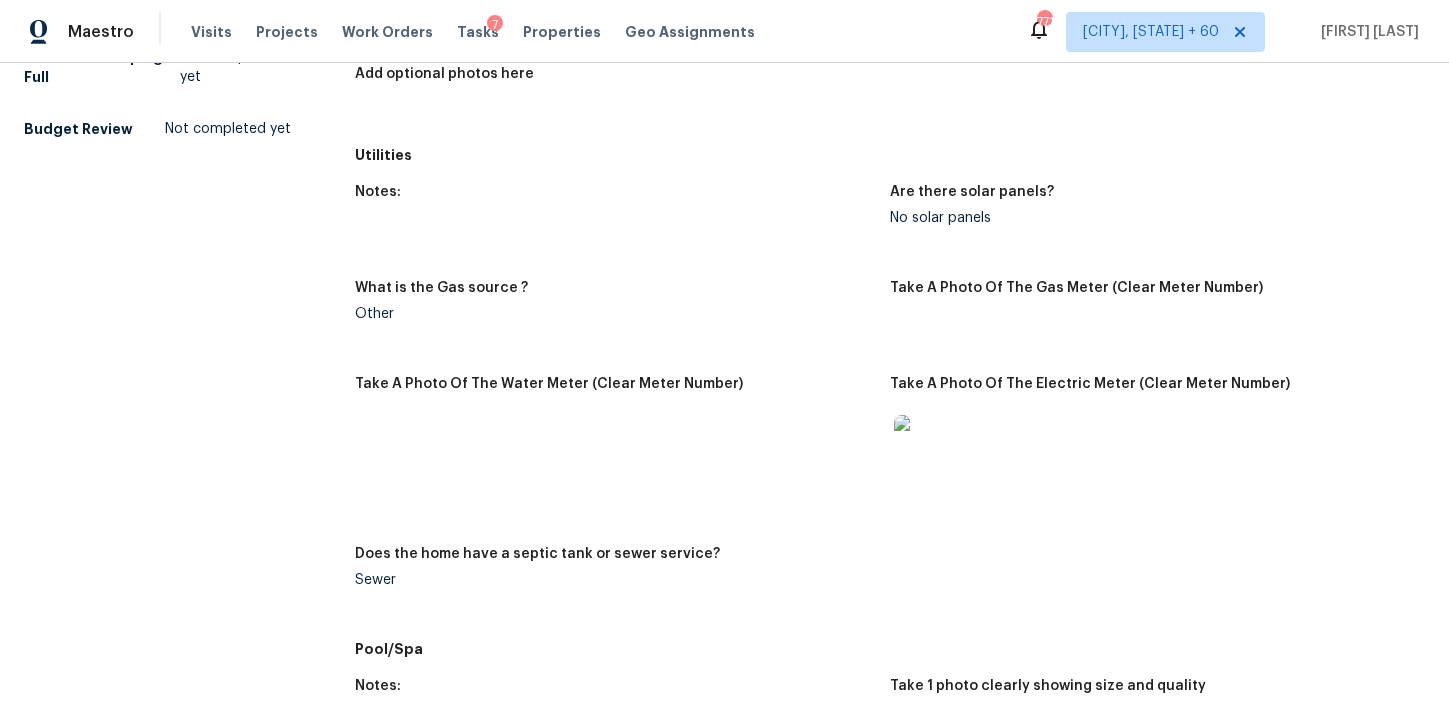 click at bounding box center (926, 447) 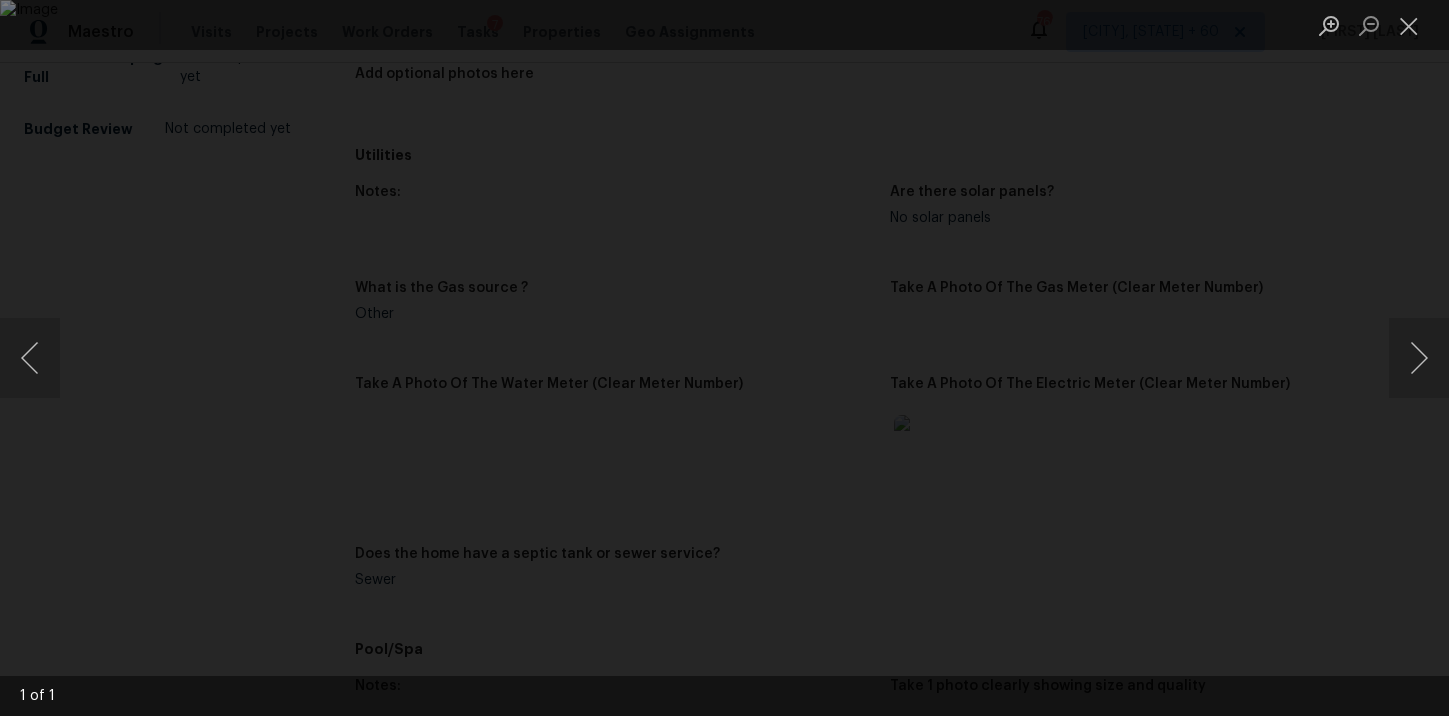click at bounding box center (724, 358) 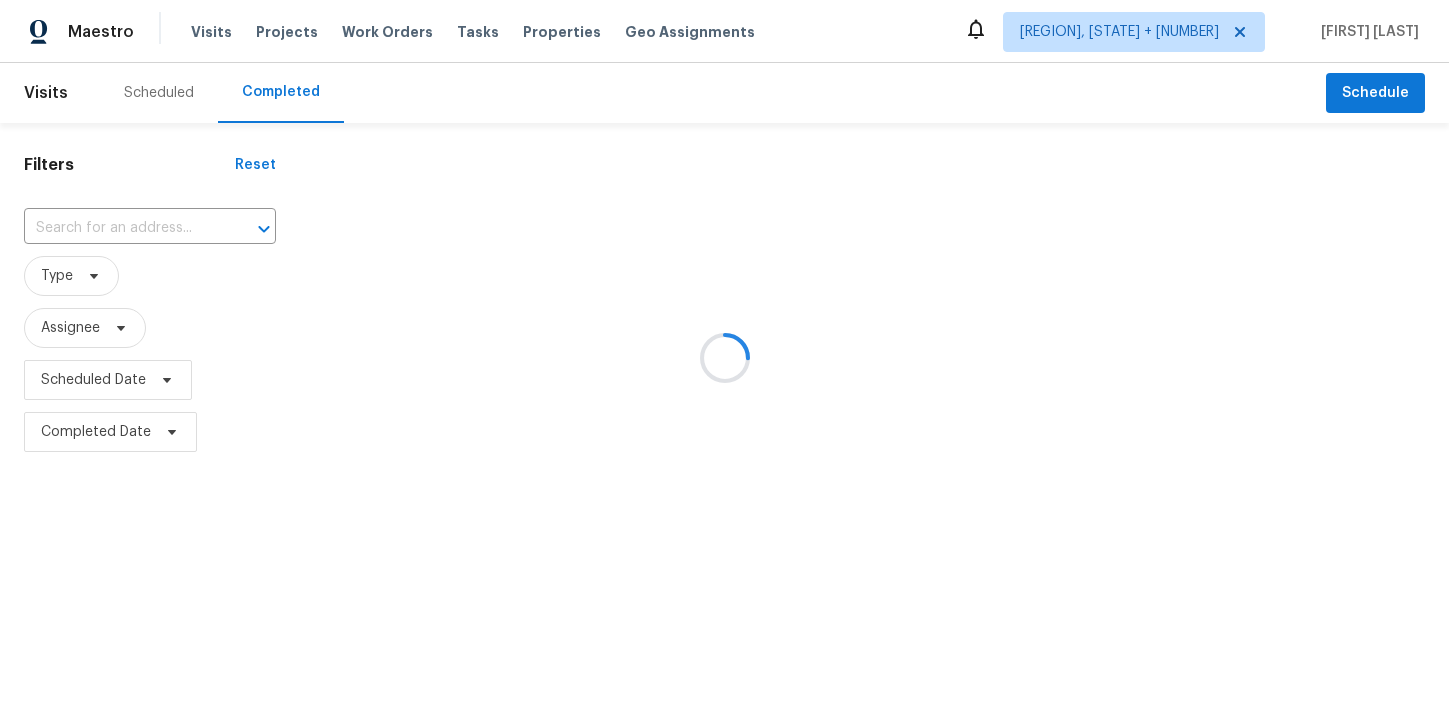 scroll, scrollTop: 0, scrollLeft: 0, axis: both 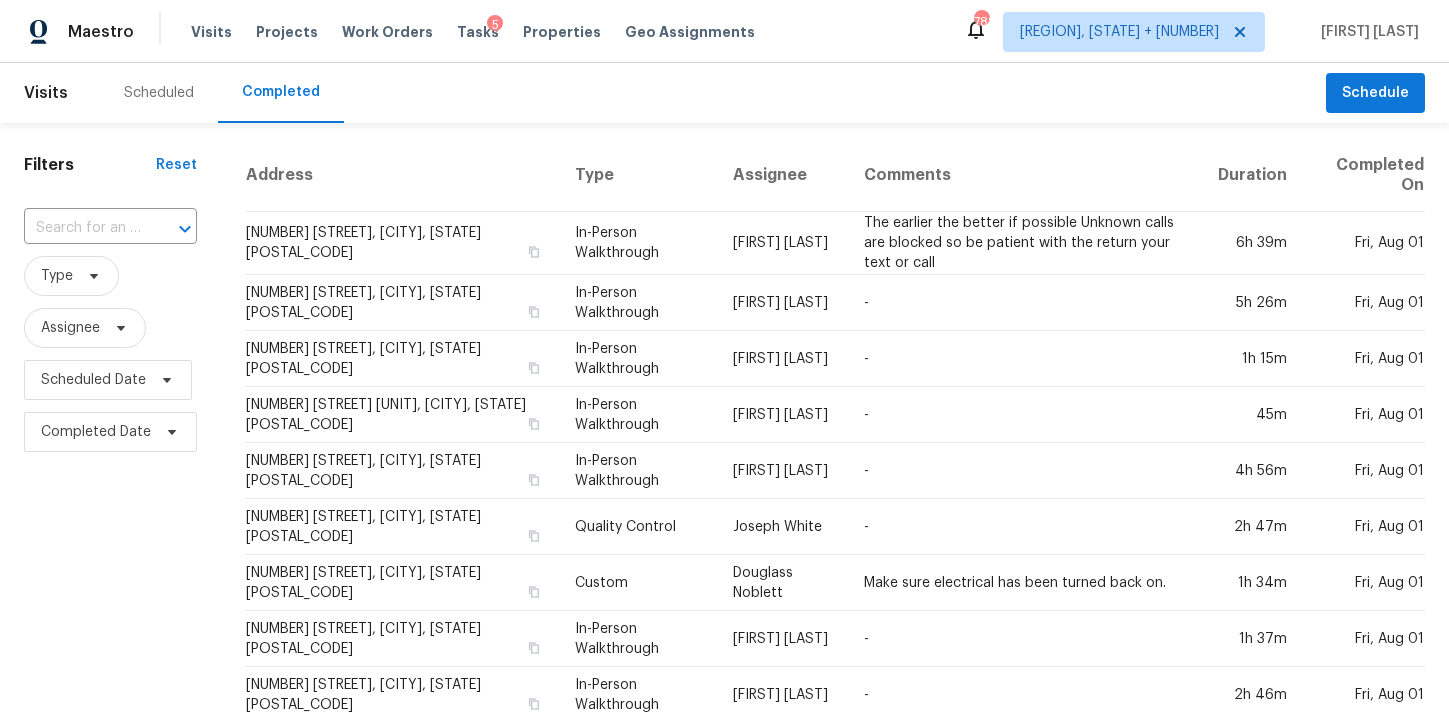 click on "​" at bounding box center (110, 228) 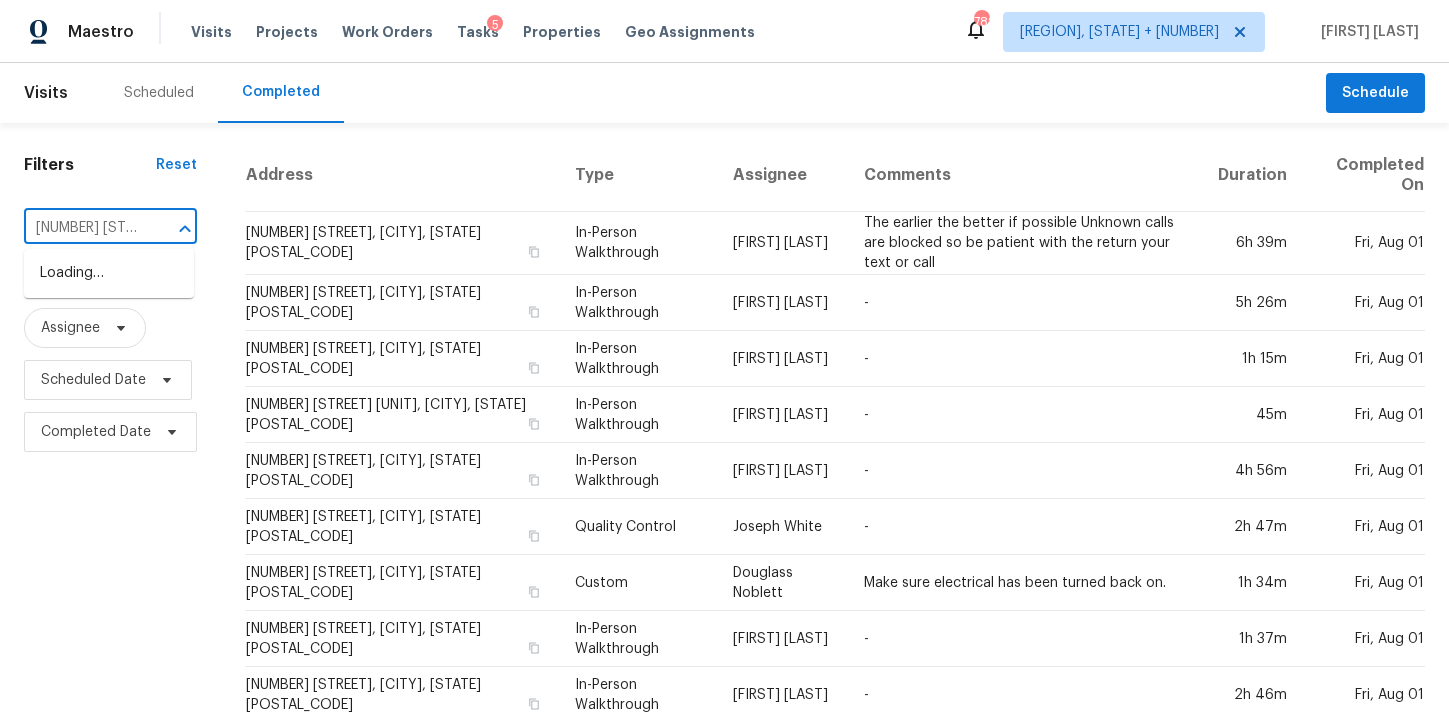 scroll, scrollTop: 0, scrollLeft: 195, axis: horizontal 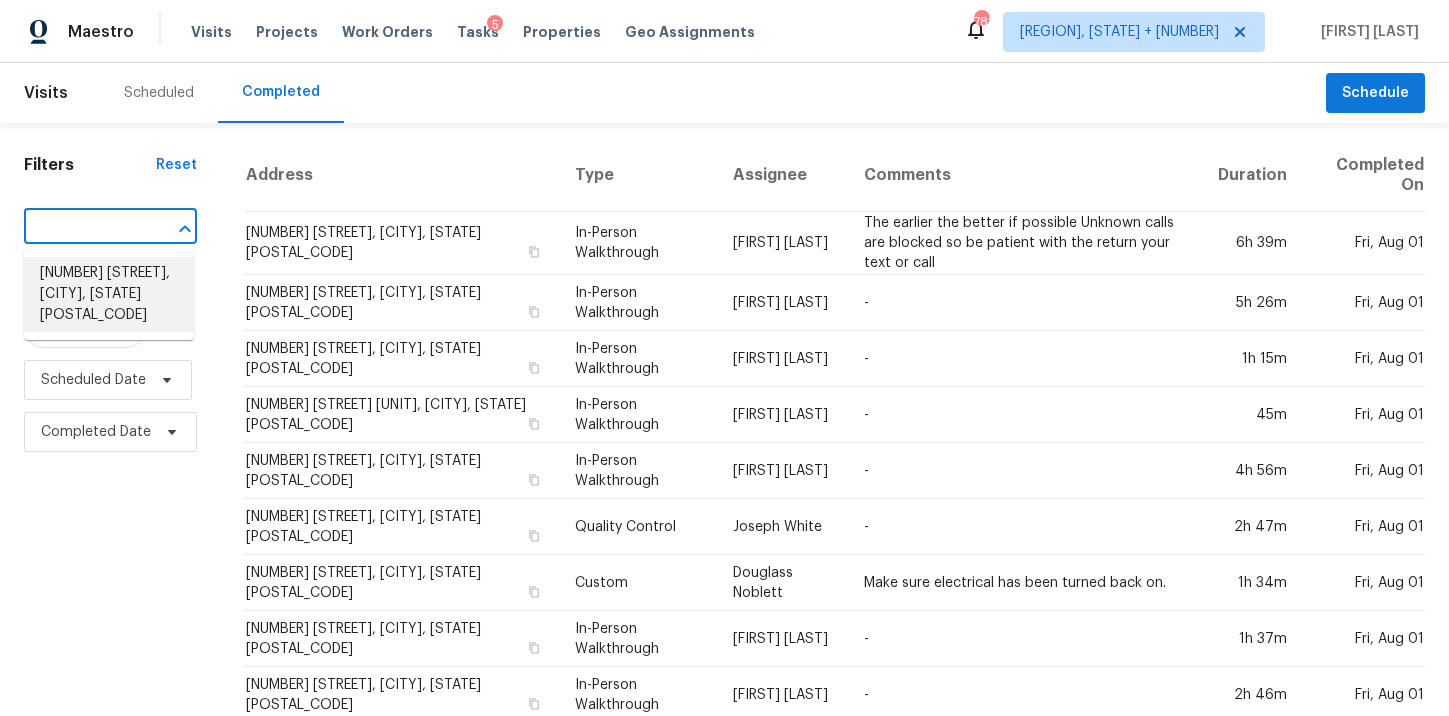 click on "5200 Mantua Dr, Canal Winchester, OH 43110" at bounding box center [109, 294] 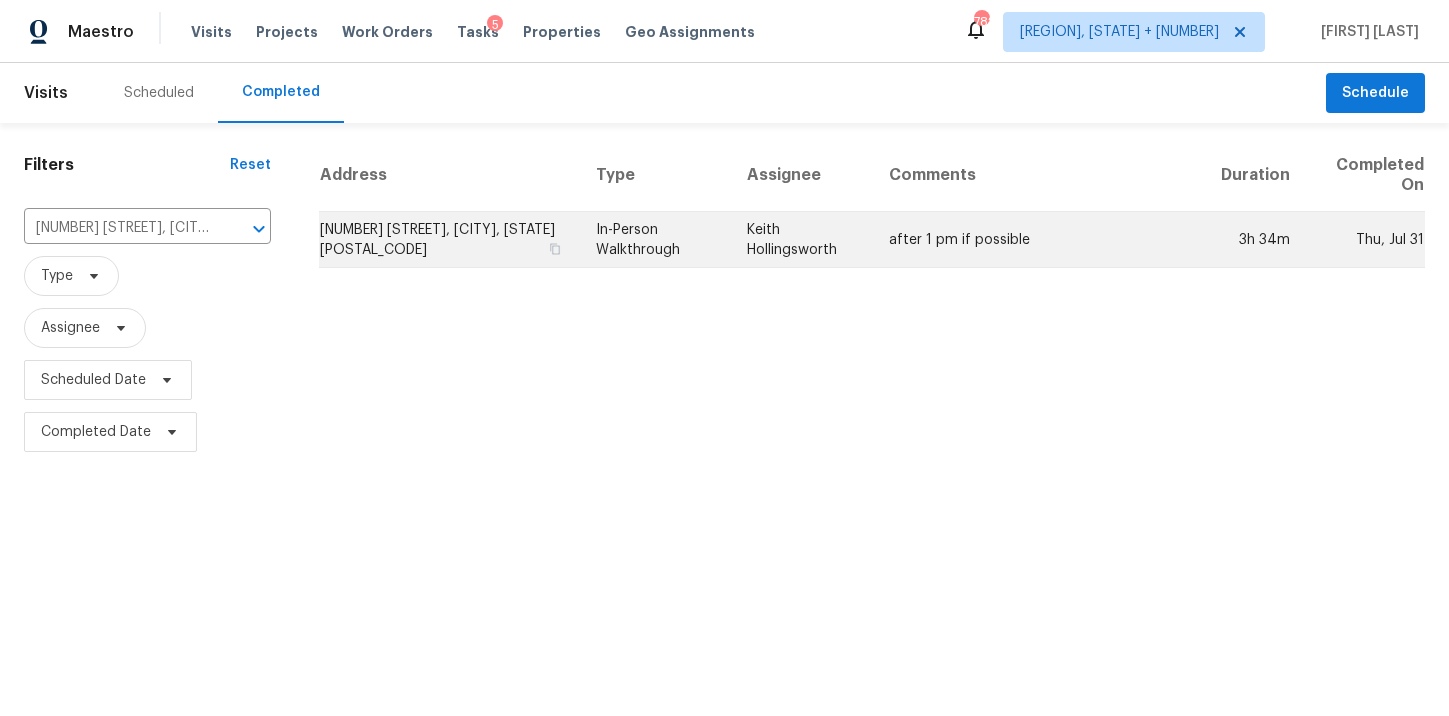click on "In-Person Walkthrough" at bounding box center [655, 240] 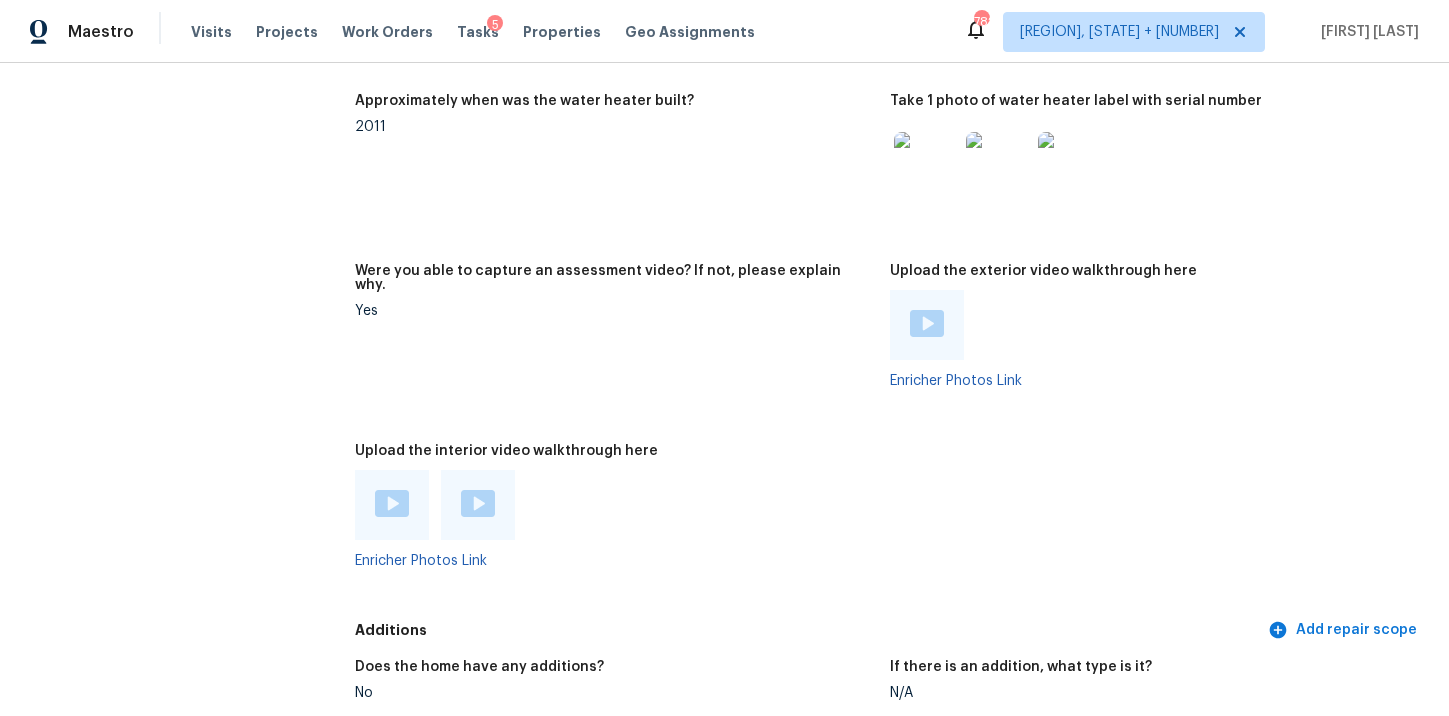 scroll, scrollTop: 3616, scrollLeft: 0, axis: vertical 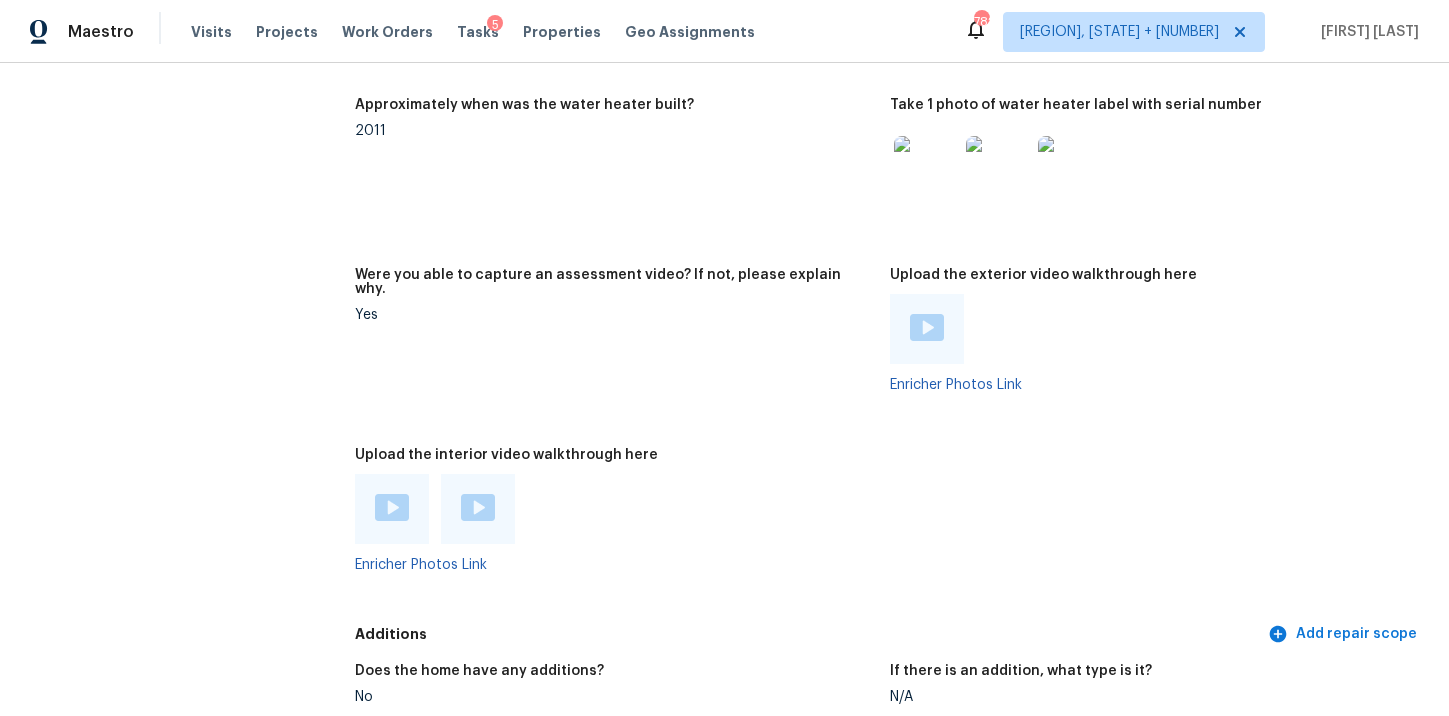 click at bounding box center [392, 507] 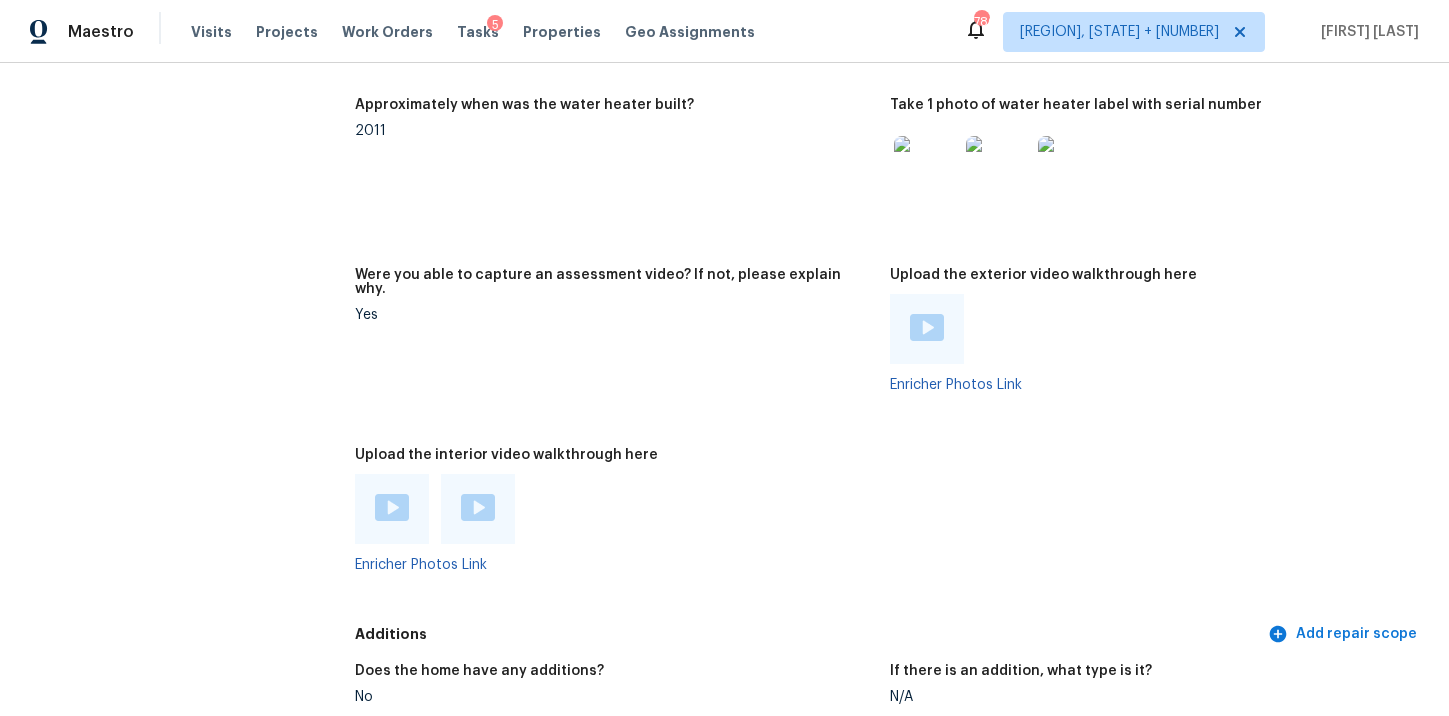 click at bounding box center (478, 507) 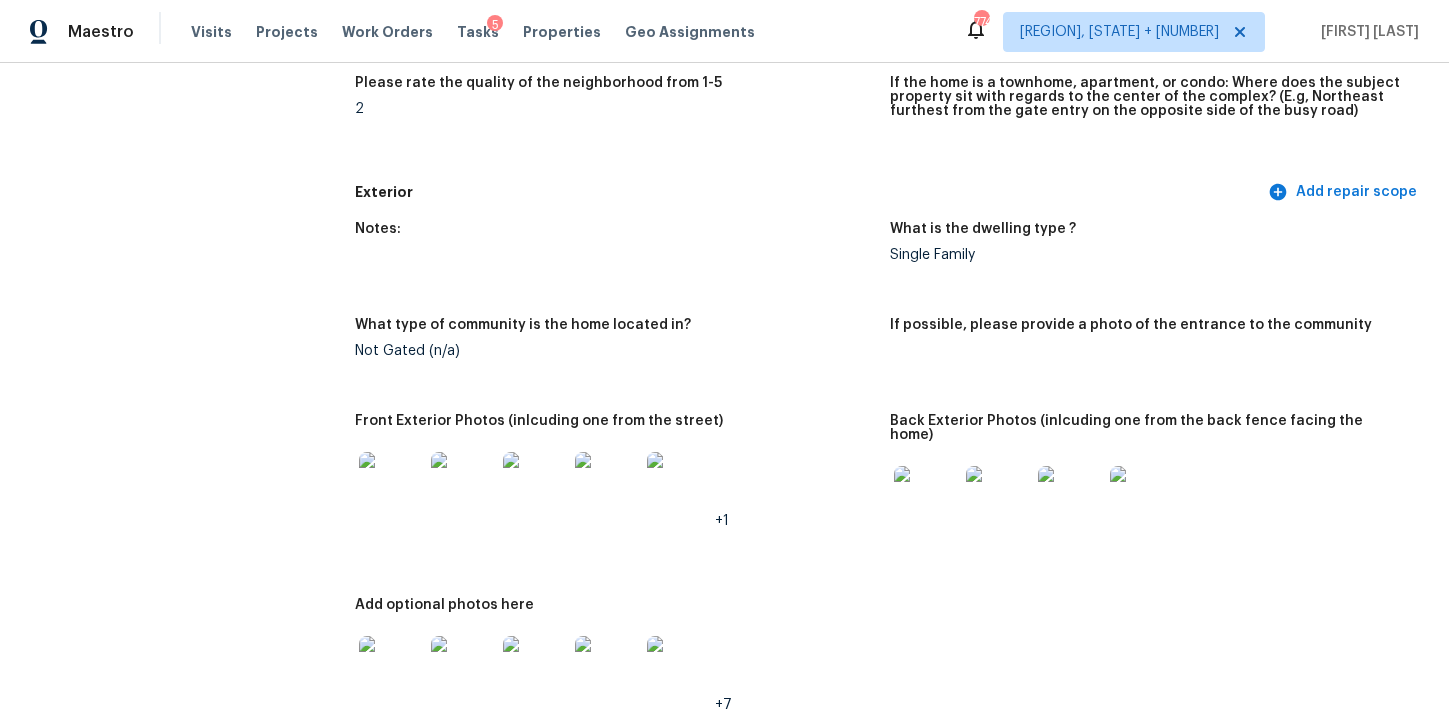 scroll, scrollTop: 0, scrollLeft: 0, axis: both 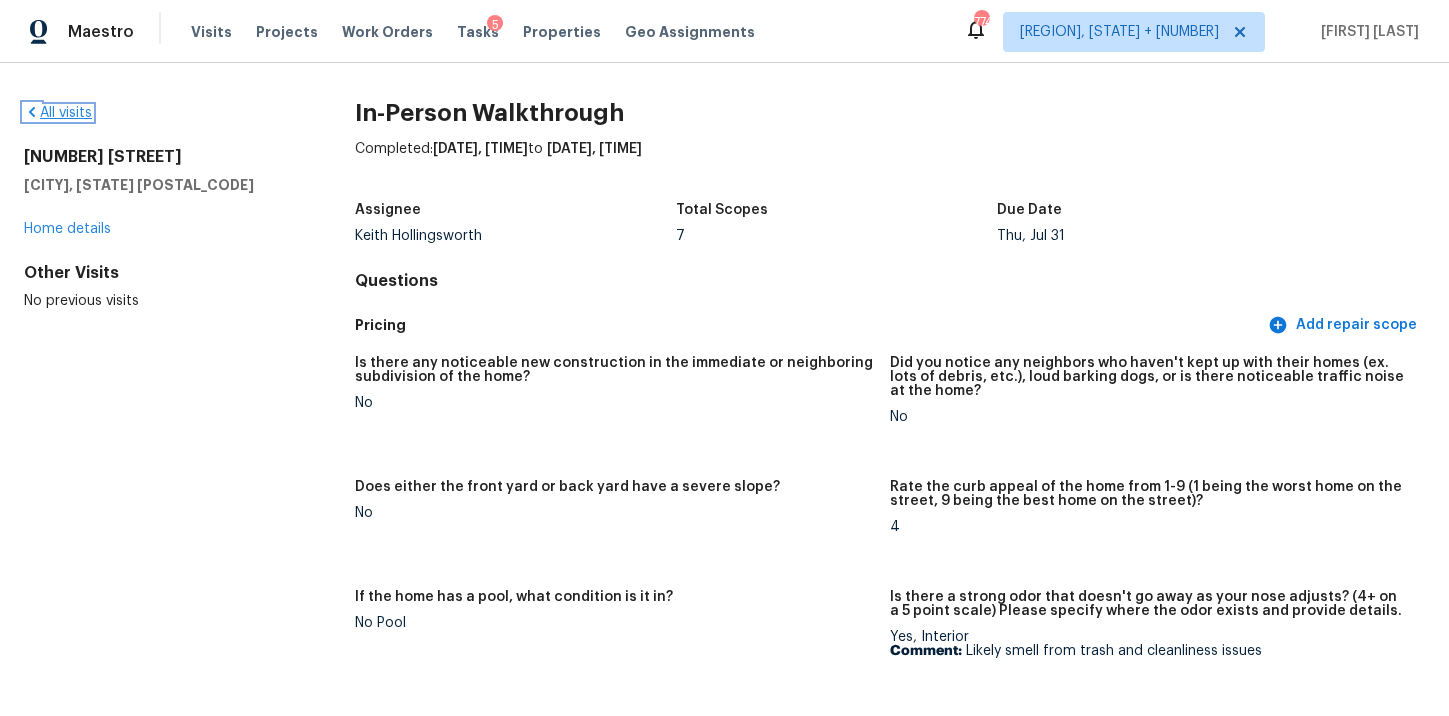click on "All visits" at bounding box center [58, 113] 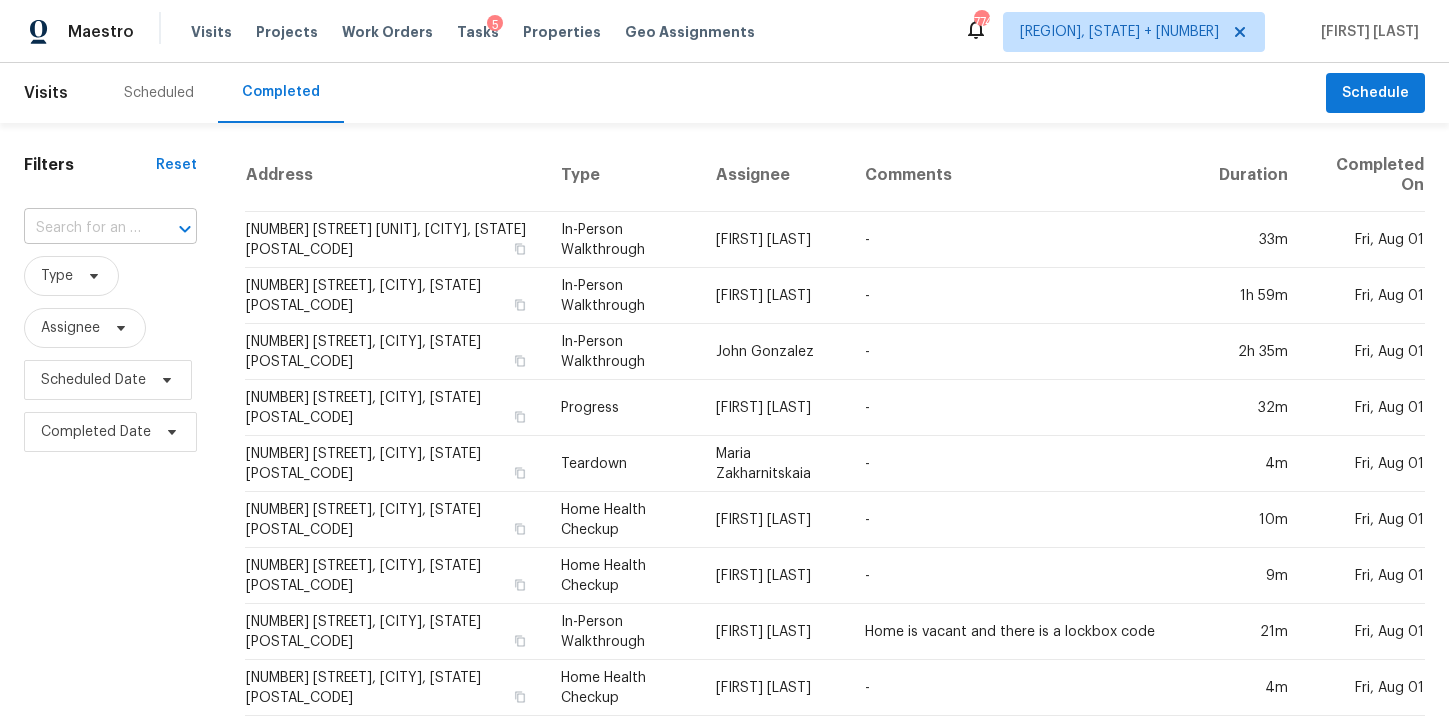 click at bounding box center [82, 228] 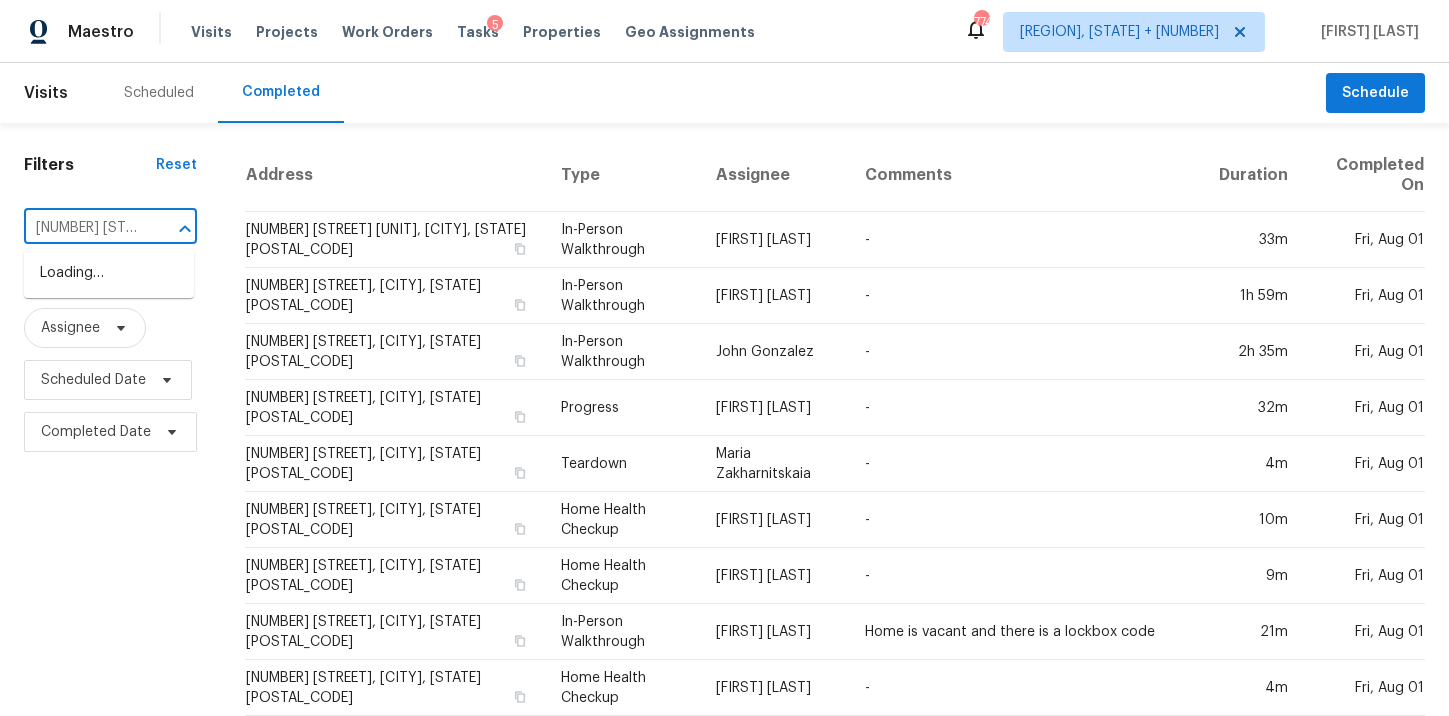 scroll, scrollTop: 0, scrollLeft: 147, axis: horizontal 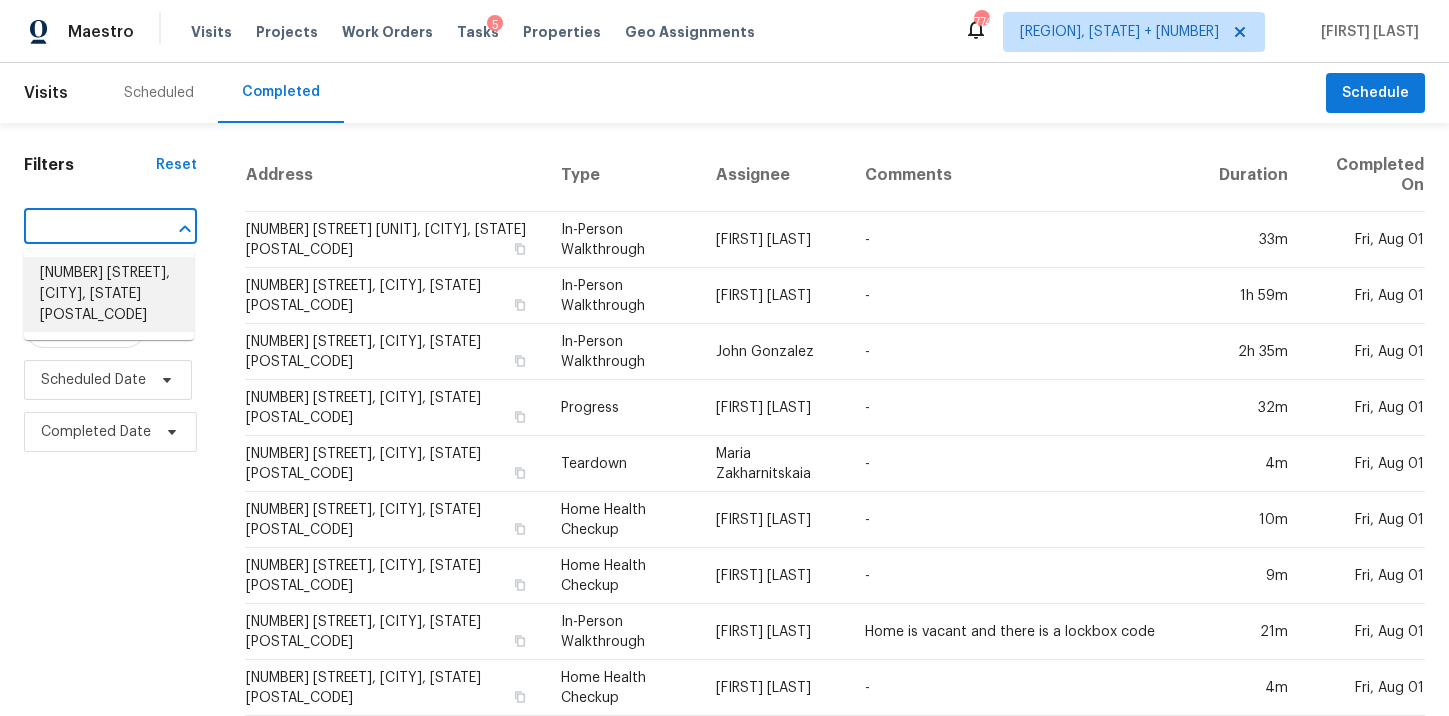 click on "5107 Rowan Dr, San Ramon, CA 94582" at bounding box center [109, 294] 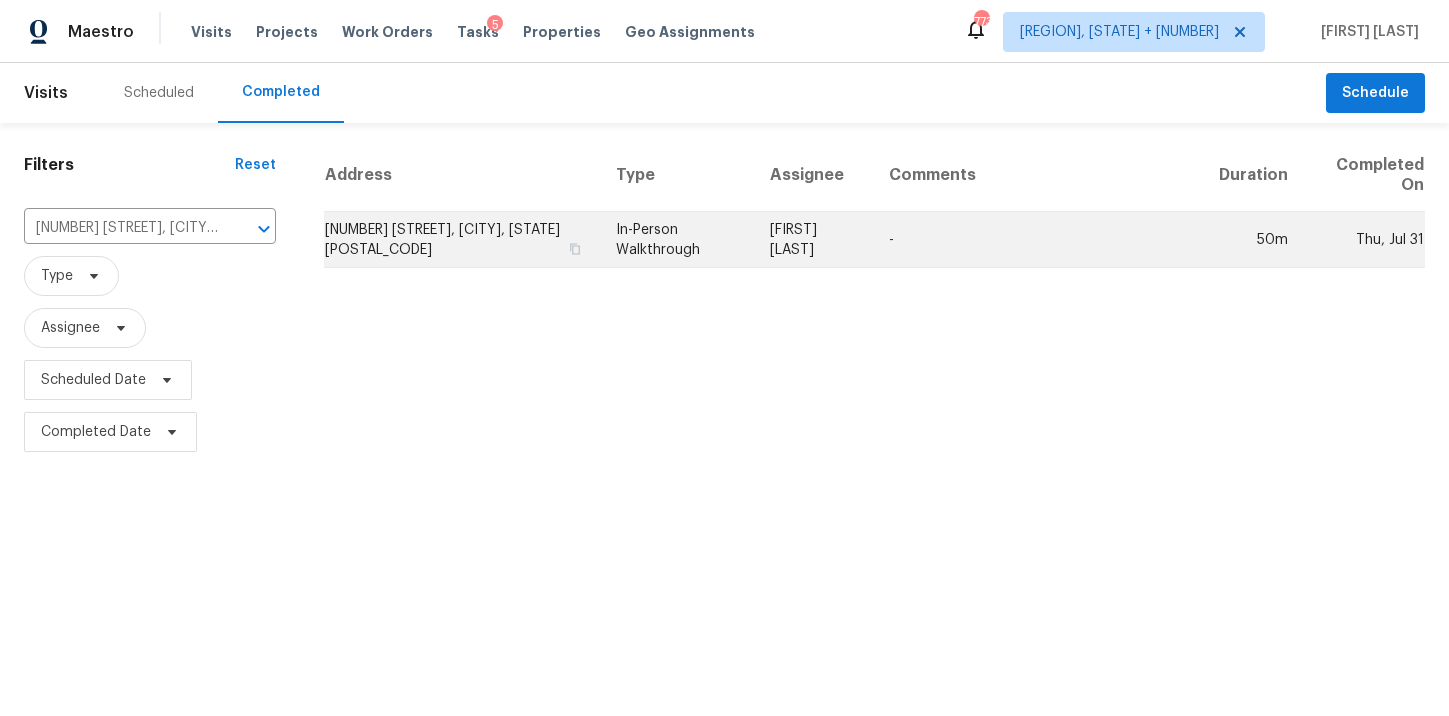 click on "In-Person Walkthrough" at bounding box center (677, 240) 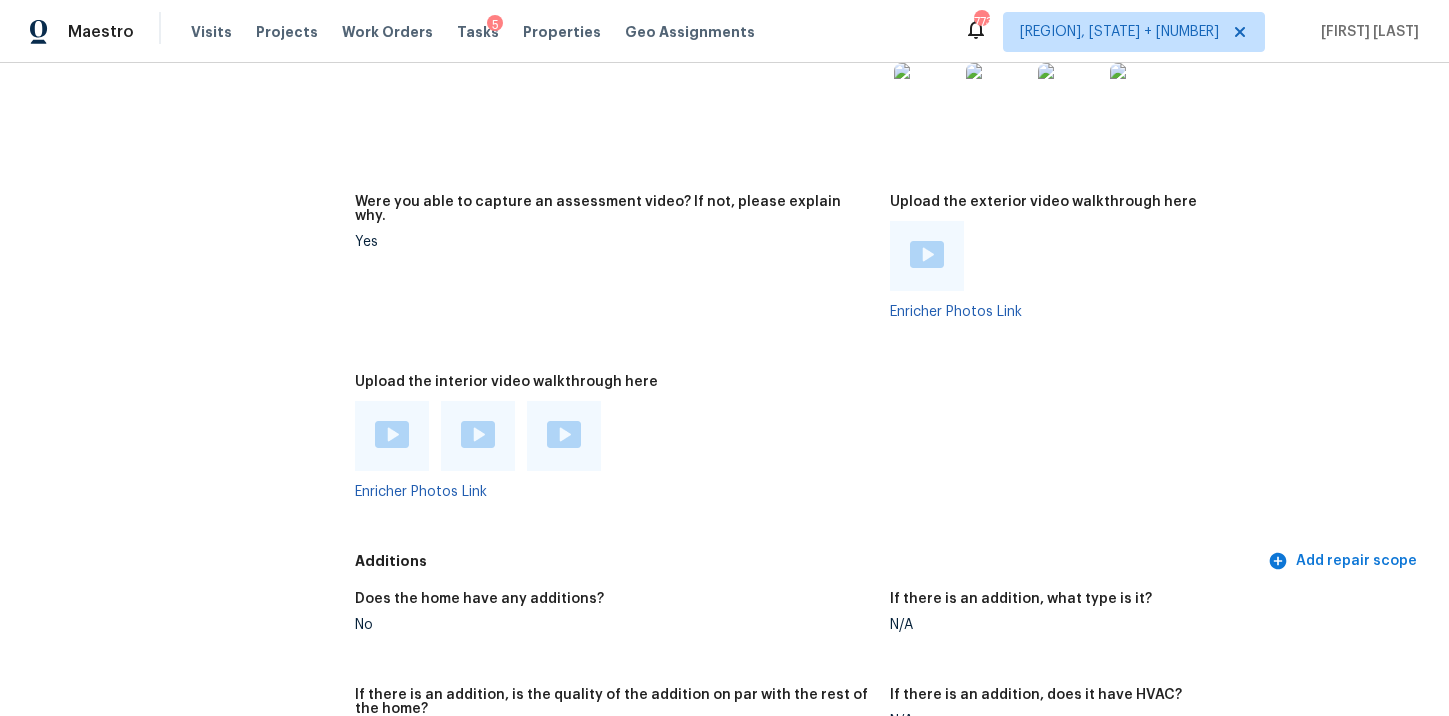 scroll, scrollTop: 4134, scrollLeft: 0, axis: vertical 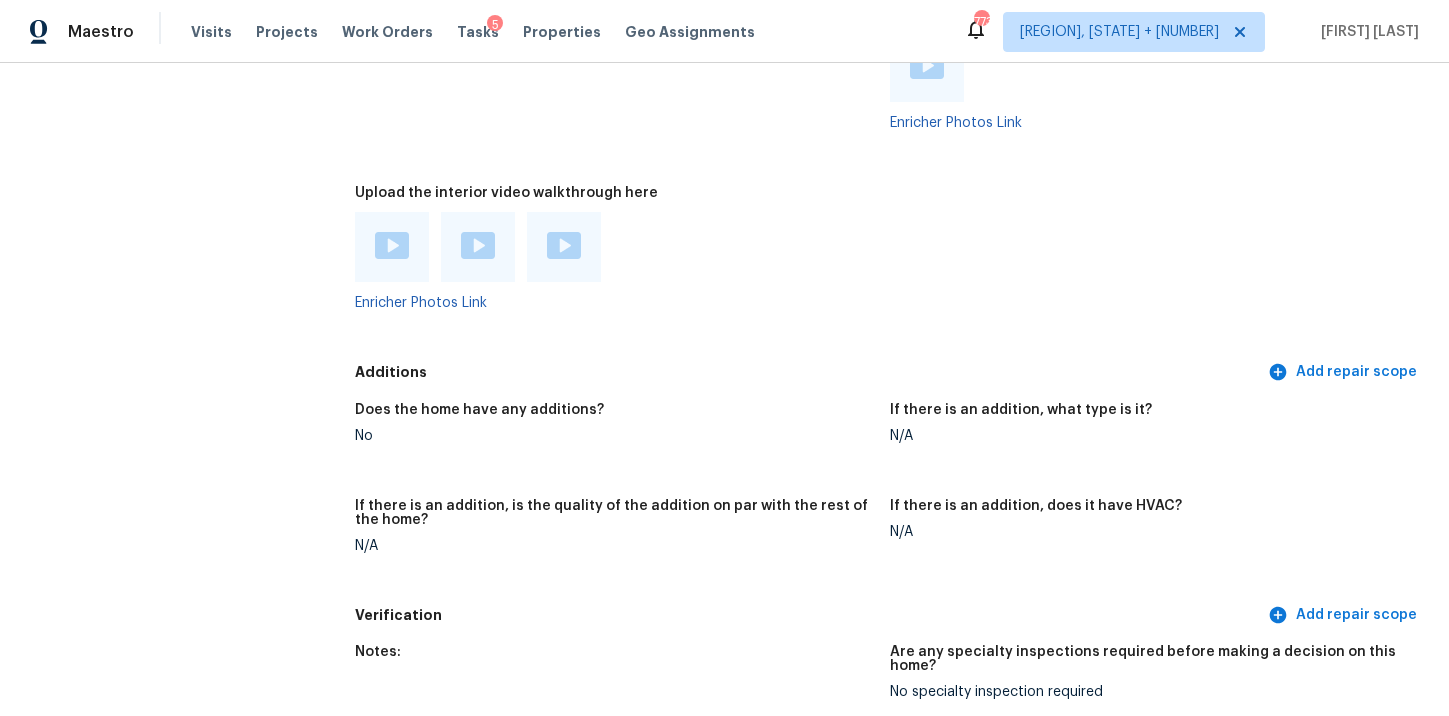 click at bounding box center [392, 245] 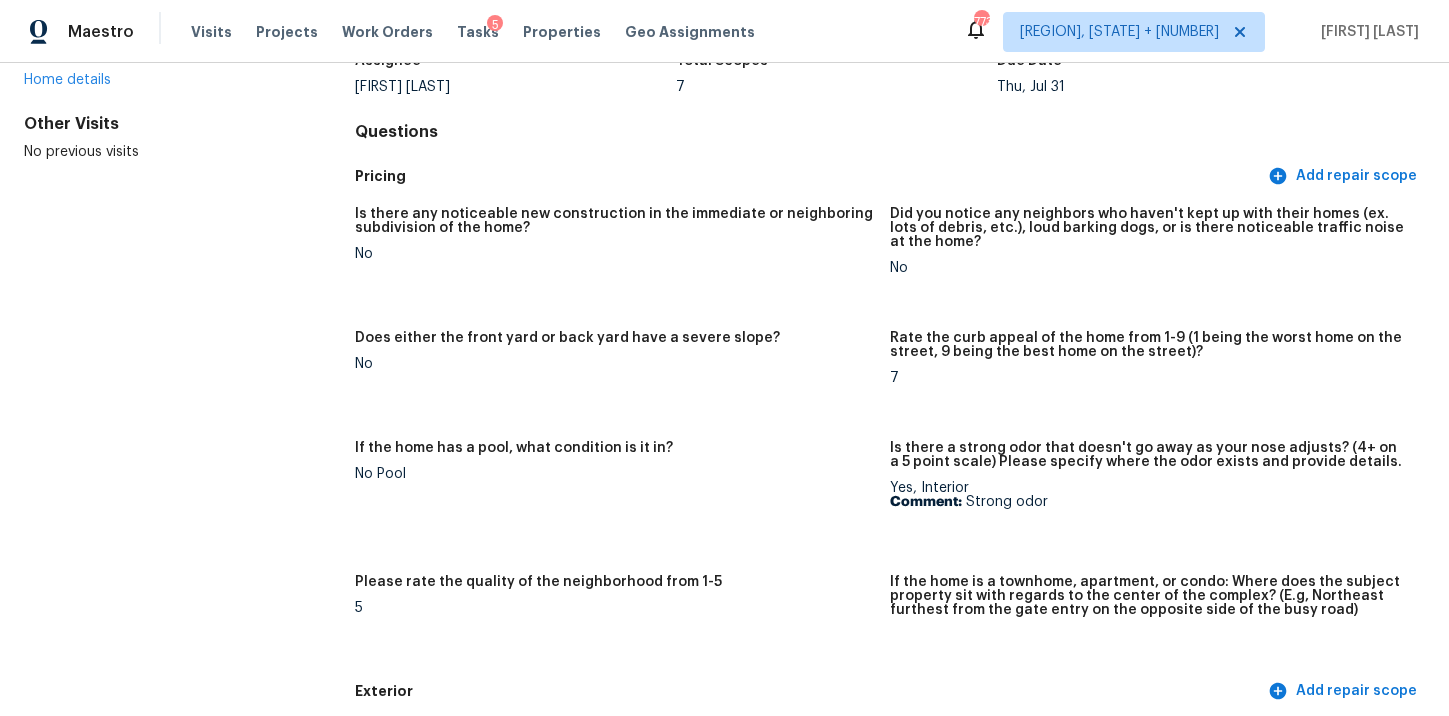 scroll, scrollTop: 163, scrollLeft: 0, axis: vertical 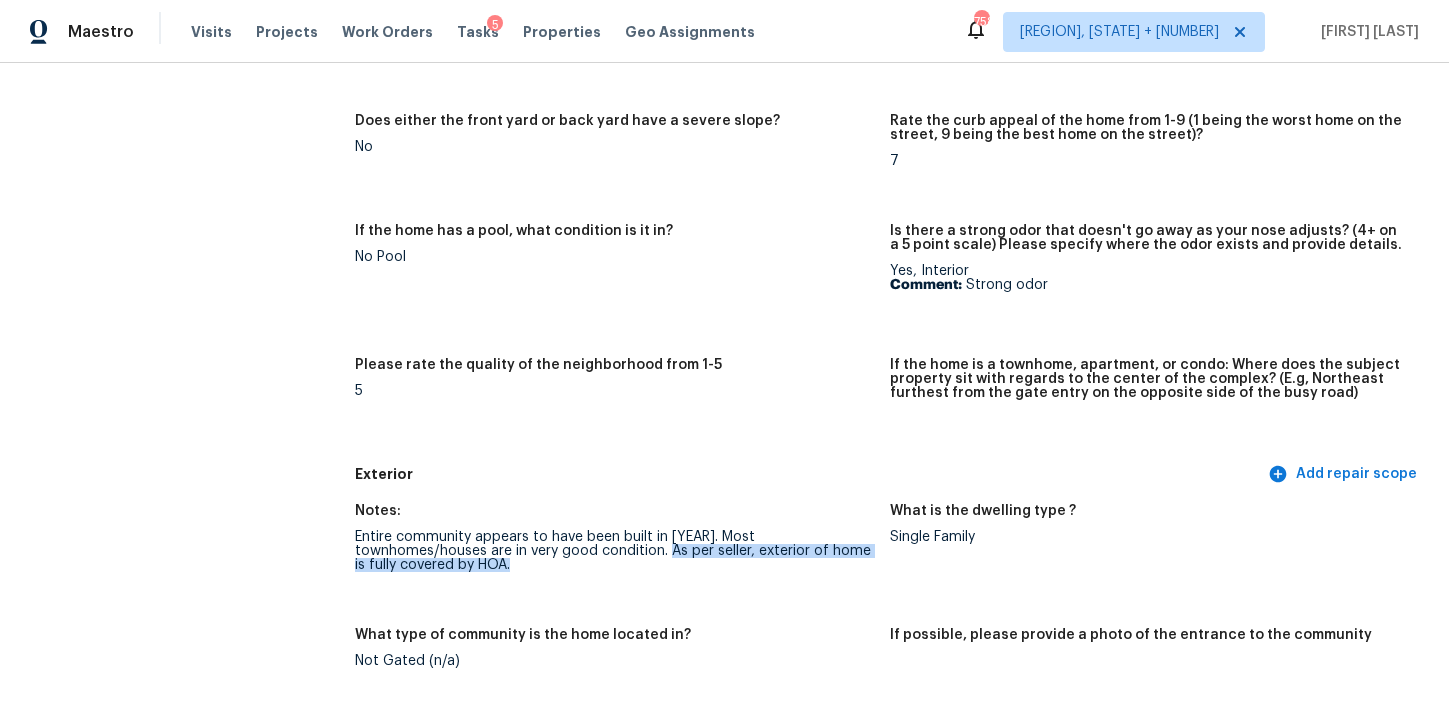 drag, startPoint x: 535, startPoint y: 549, endPoint x: 552, endPoint y: 566, distance: 24.04163 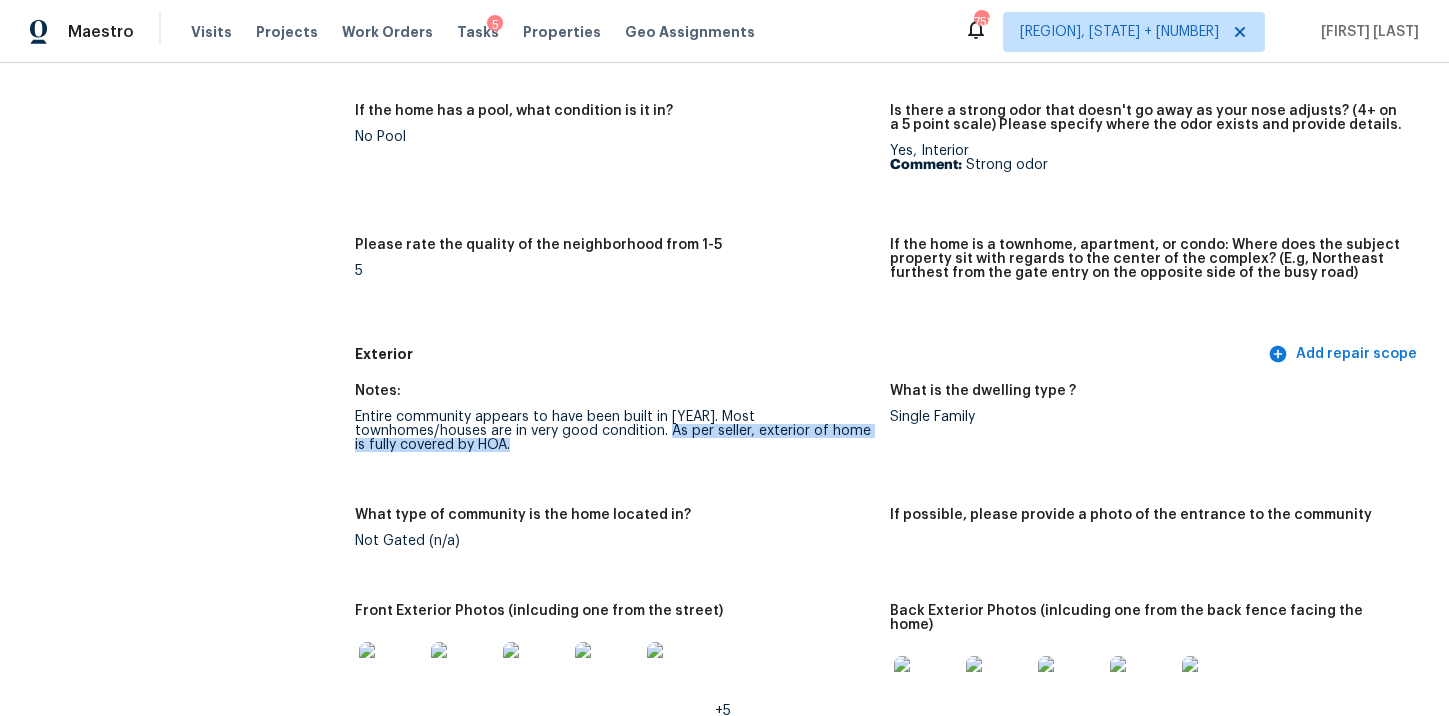 scroll, scrollTop: 0, scrollLeft: 0, axis: both 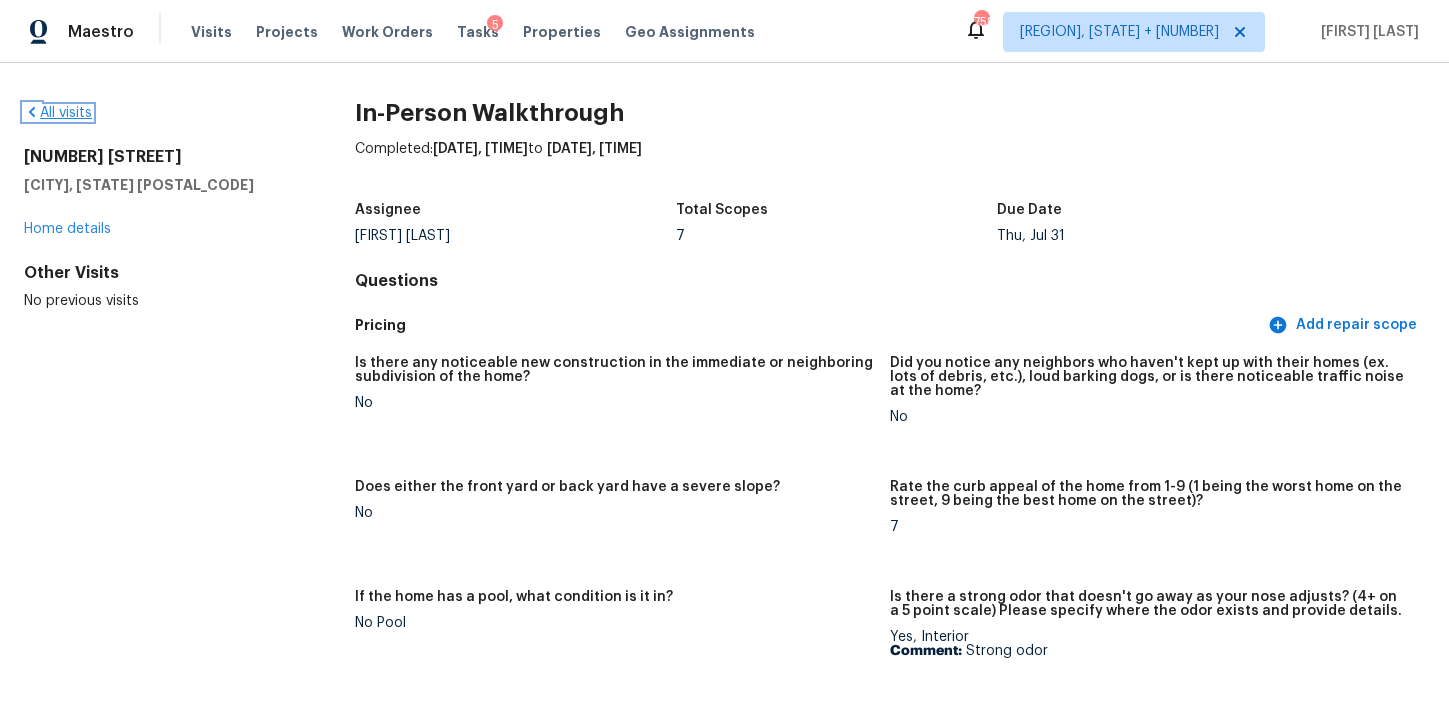 click on "All visits" at bounding box center [58, 113] 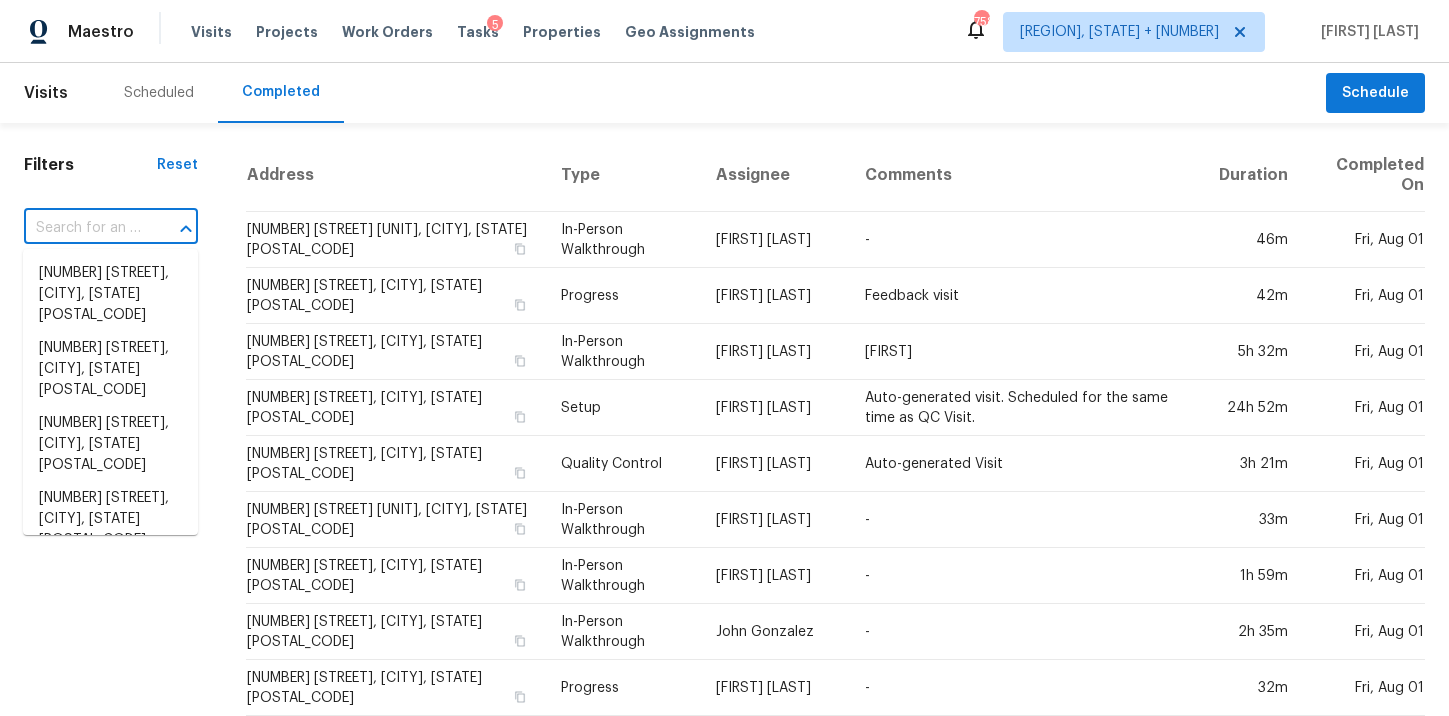 click at bounding box center [83, 228] 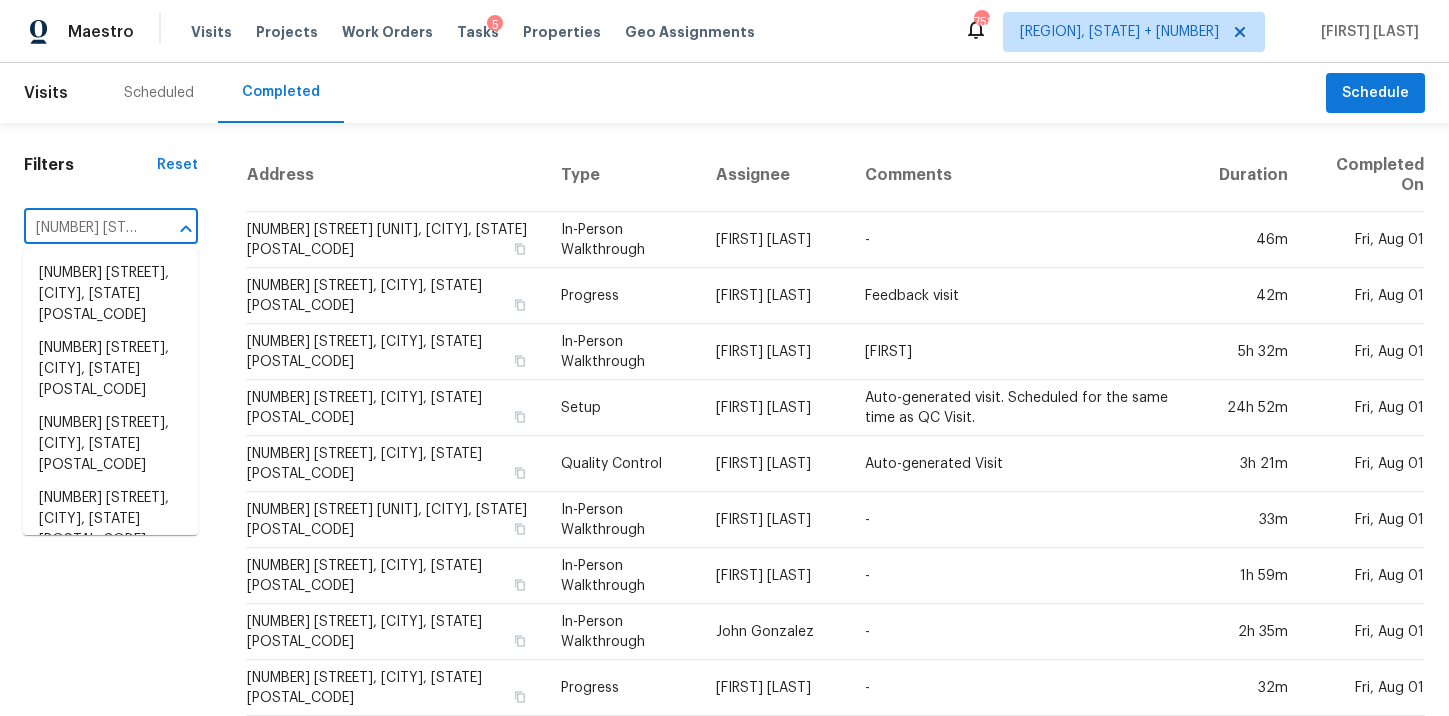 scroll, scrollTop: 0, scrollLeft: 159, axis: horizontal 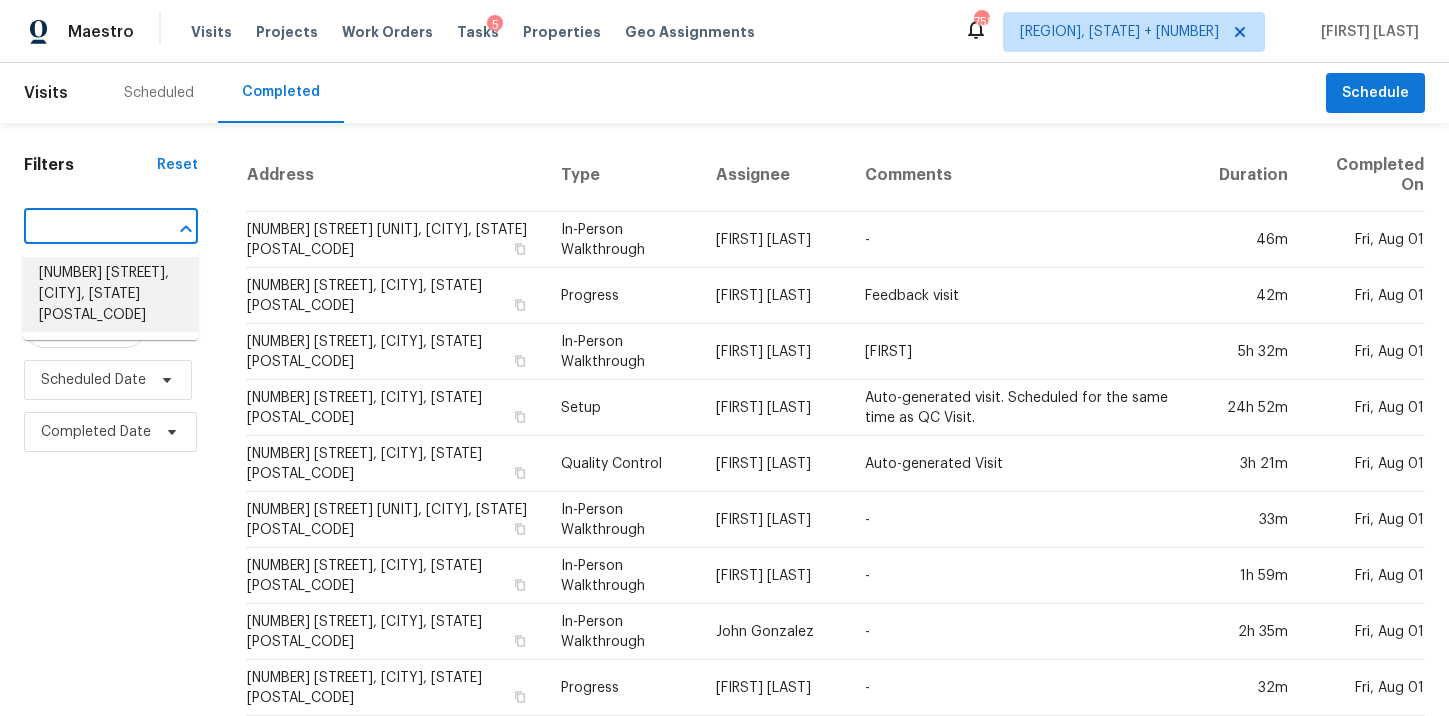 click on "28648 Groveland St, Roseville, MI 48066" at bounding box center [110, 294] 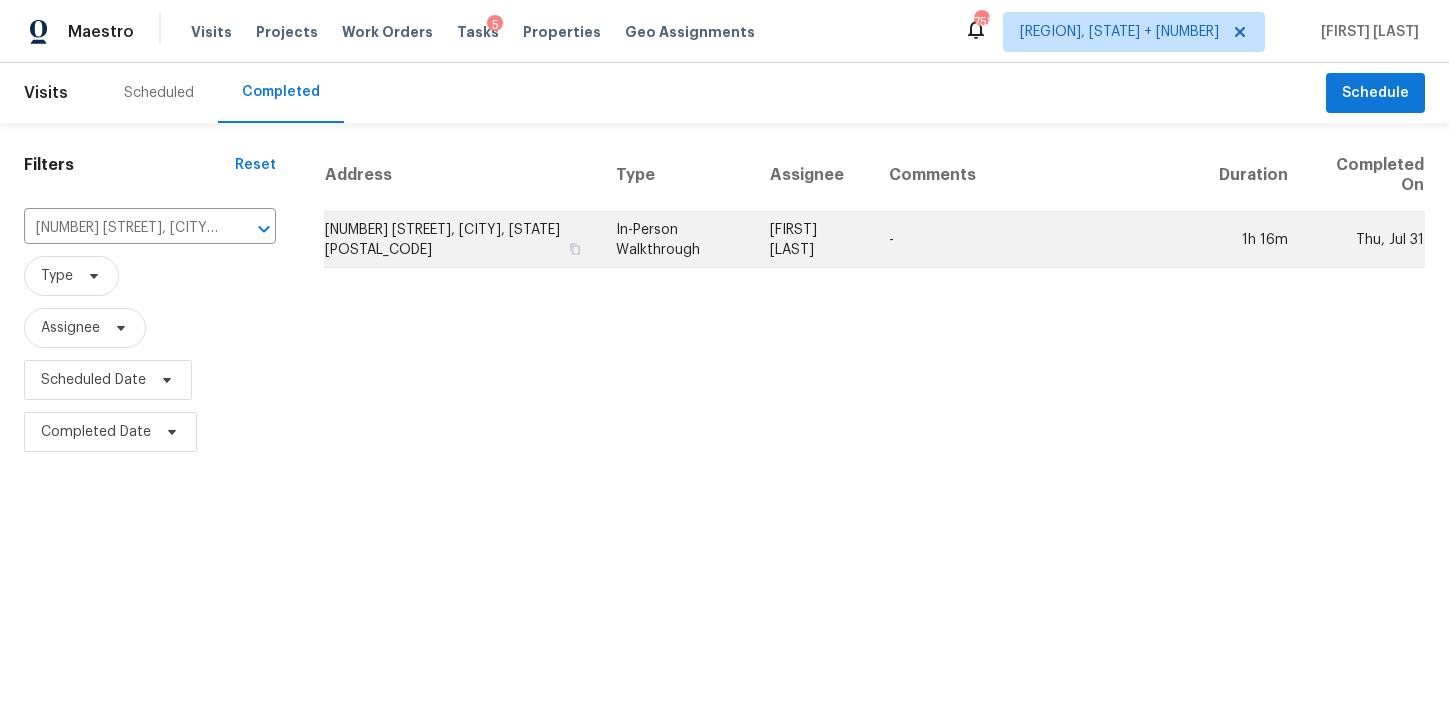 click on "In-Person Walkthrough" at bounding box center [677, 240] 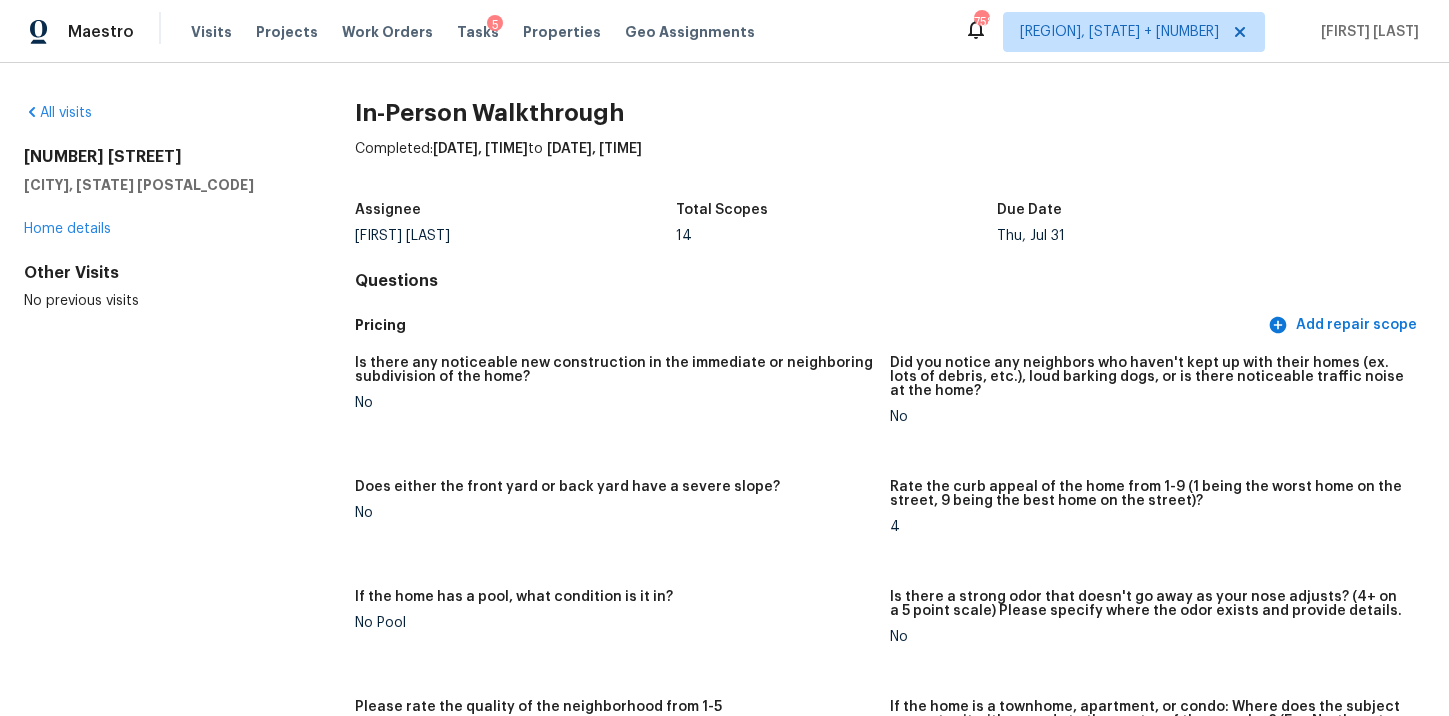 click on "All visits 28648 Groveland St Roseville, MI 48066 Home details Other Visits No previous visits In-Person Walkthrough Completed:  7/31/2025, 10:05 AM  to   7/31/2025, 11:21 AM Assignee Dominic Herron Total Scopes 14 Due Date Thu, Jul 31 Questions Pricing Add repair scope Is there any noticeable new construction in the immediate or neighboring subdivision of the home? No Did you notice any neighbors who haven't kept up with their homes (ex. lots of debris, etc.), loud barking dogs, or is there noticeable traffic noise at the home? No Does either the front yard or back yard have a severe slope? No Rate the curb appeal of the home from 1-9 (1 being the worst home on the street, 9 being the best home on the street)? 4 If the home has a pool, what condition is it in? No Pool Is there a strong odor that doesn't go away as your nose adjusts? (4+ on a 5 point scale) Please specify where the odor exists and provide details. No Please rate the quality of the neighborhood from 1-5 3 Exterior Add repair scope Notes:  +6" at bounding box center (724, 3598) 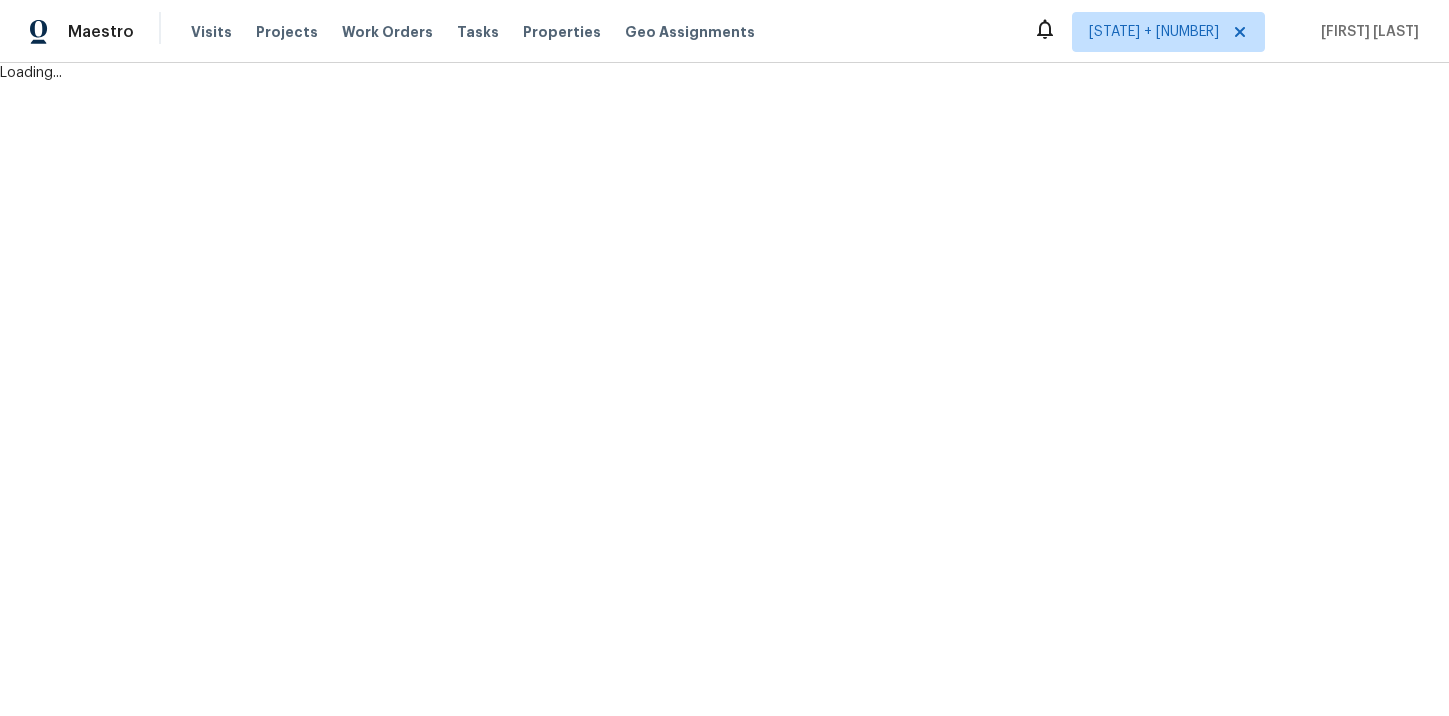 scroll, scrollTop: 0, scrollLeft: 0, axis: both 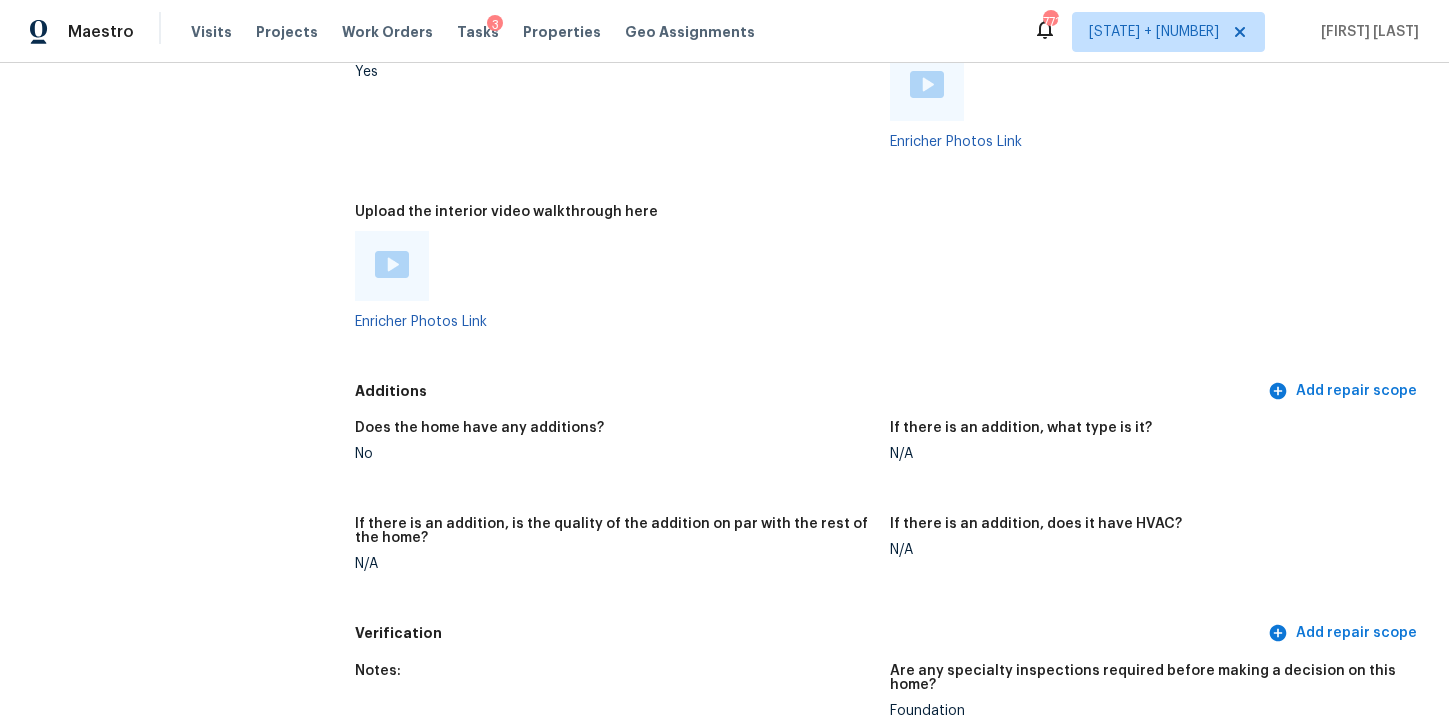 click at bounding box center (392, 266) 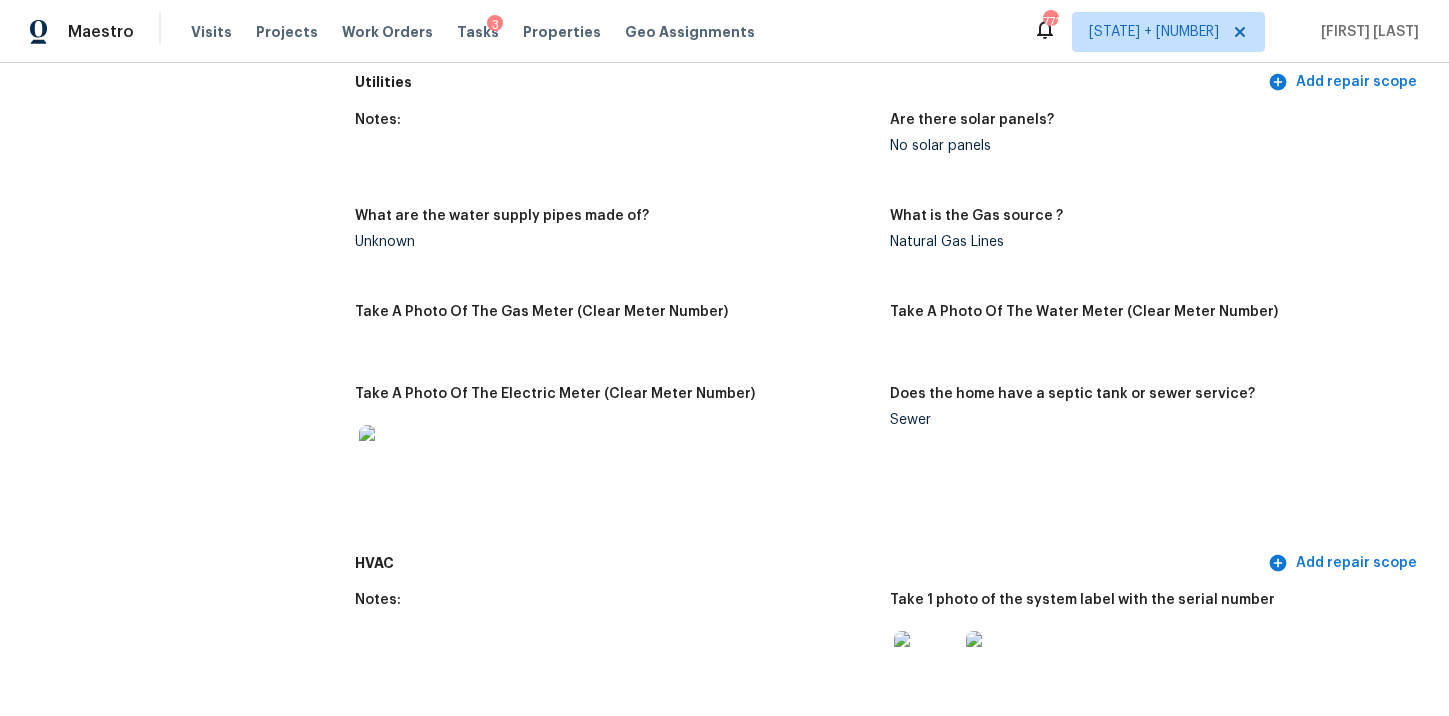 scroll, scrollTop: 1318, scrollLeft: 0, axis: vertical 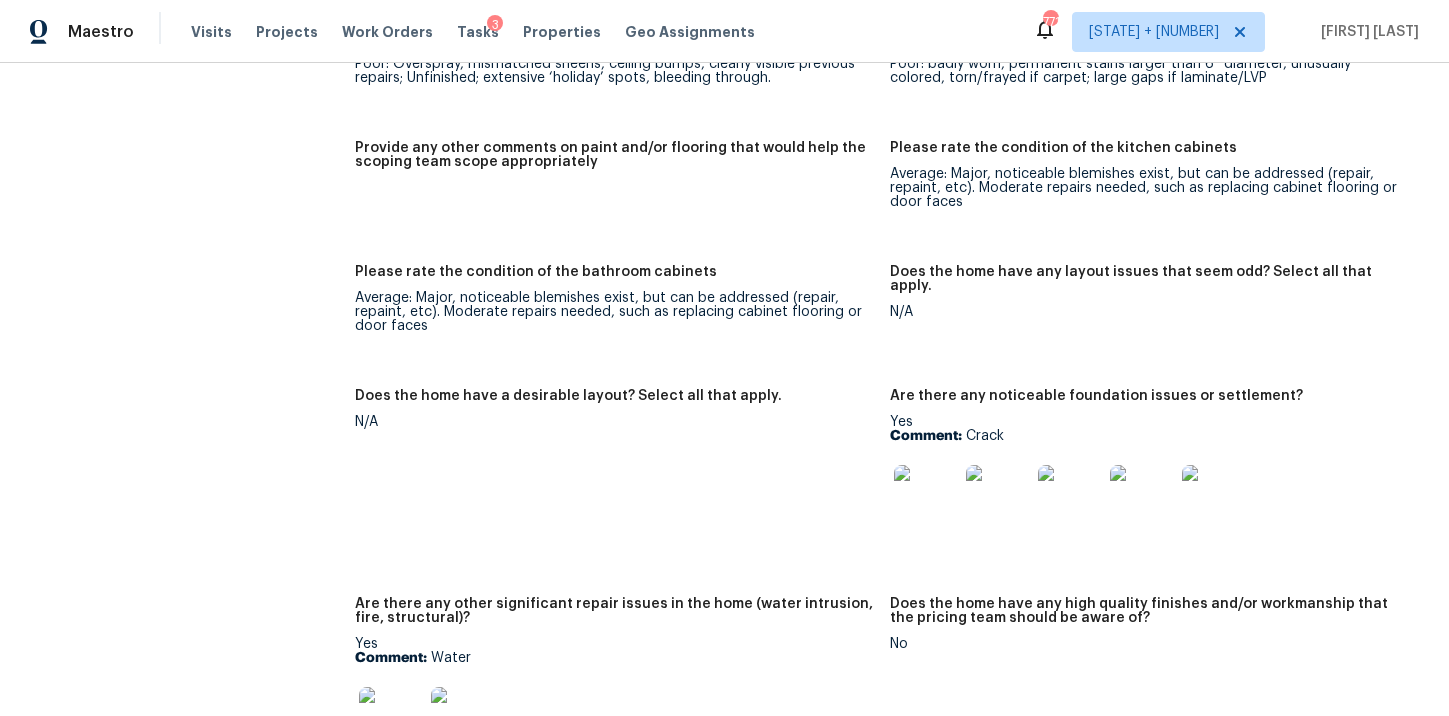 click at bounding box center (926, 497) 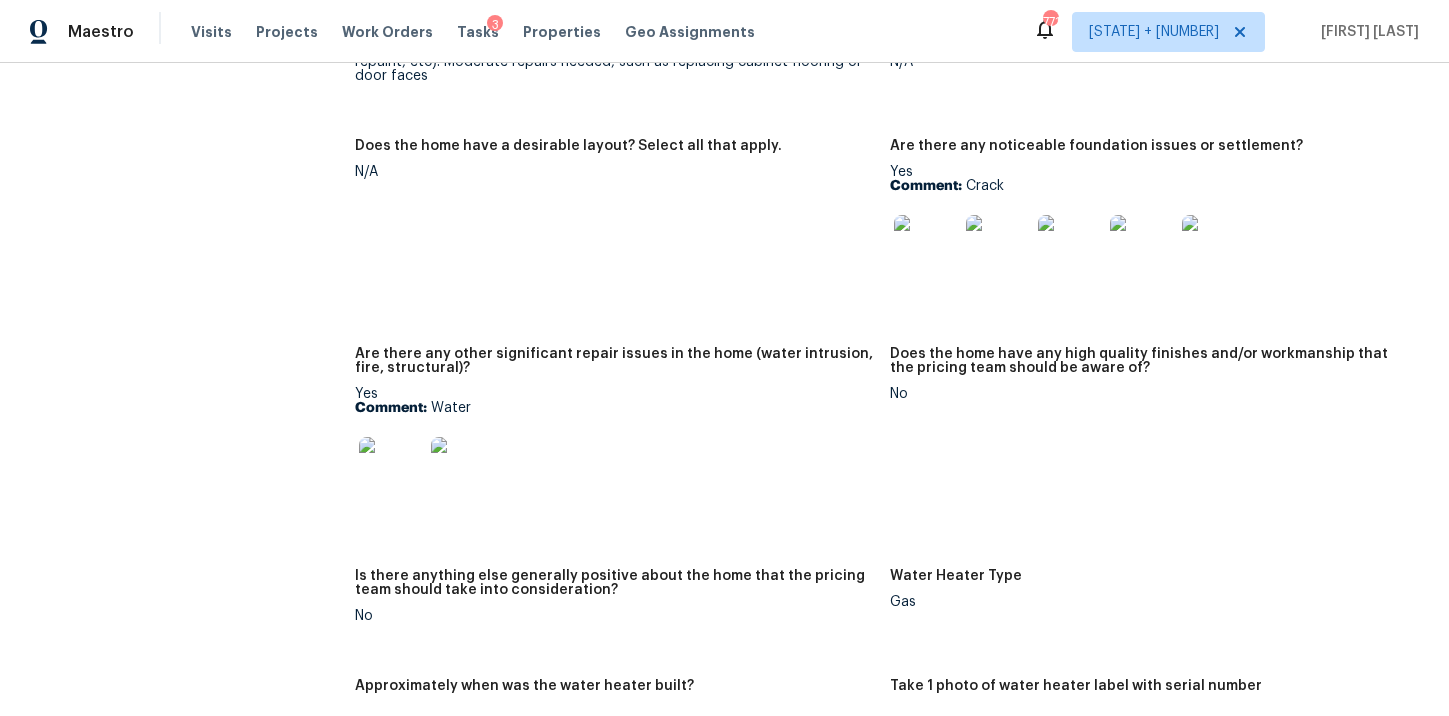 scroll, scrollTop: 3284, scrollLeft: 0, axis: vertical 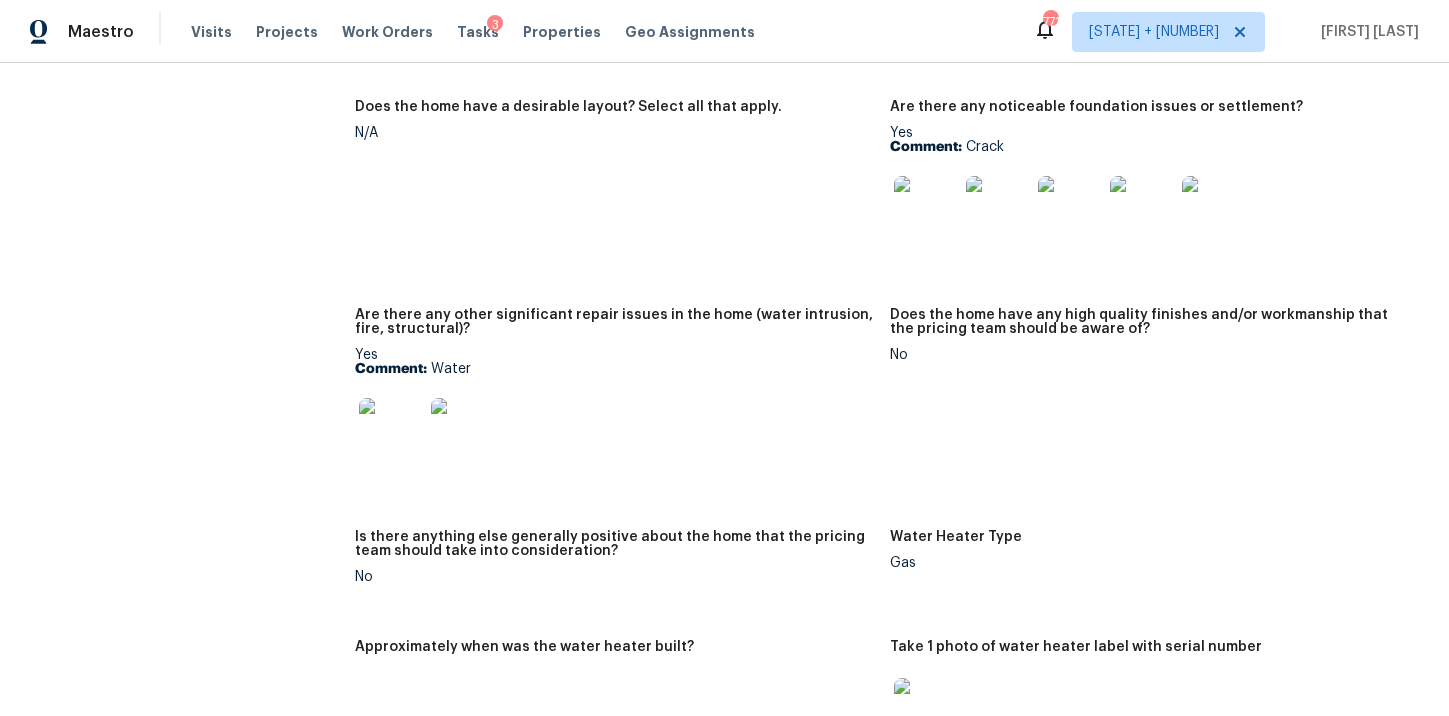click at bounding box center (391, 430) 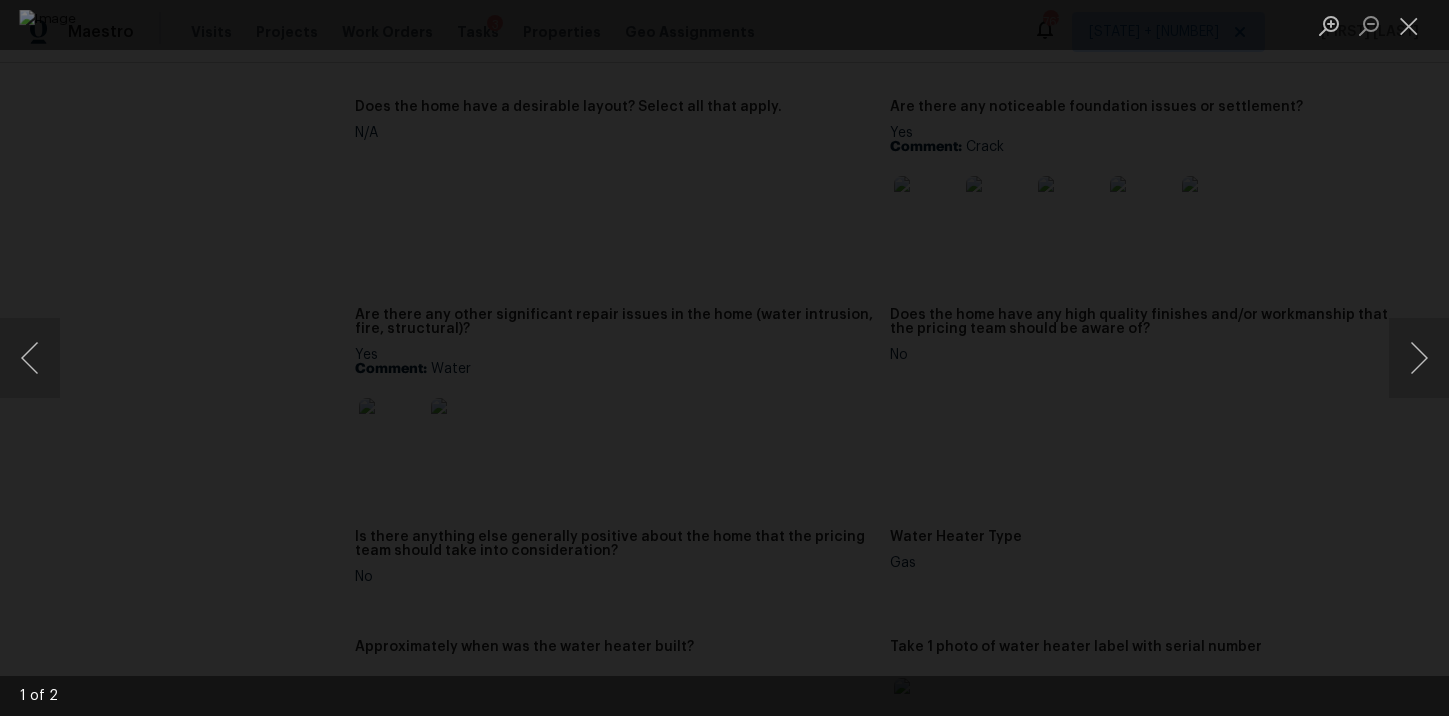 click at bounding box center [724, 358] 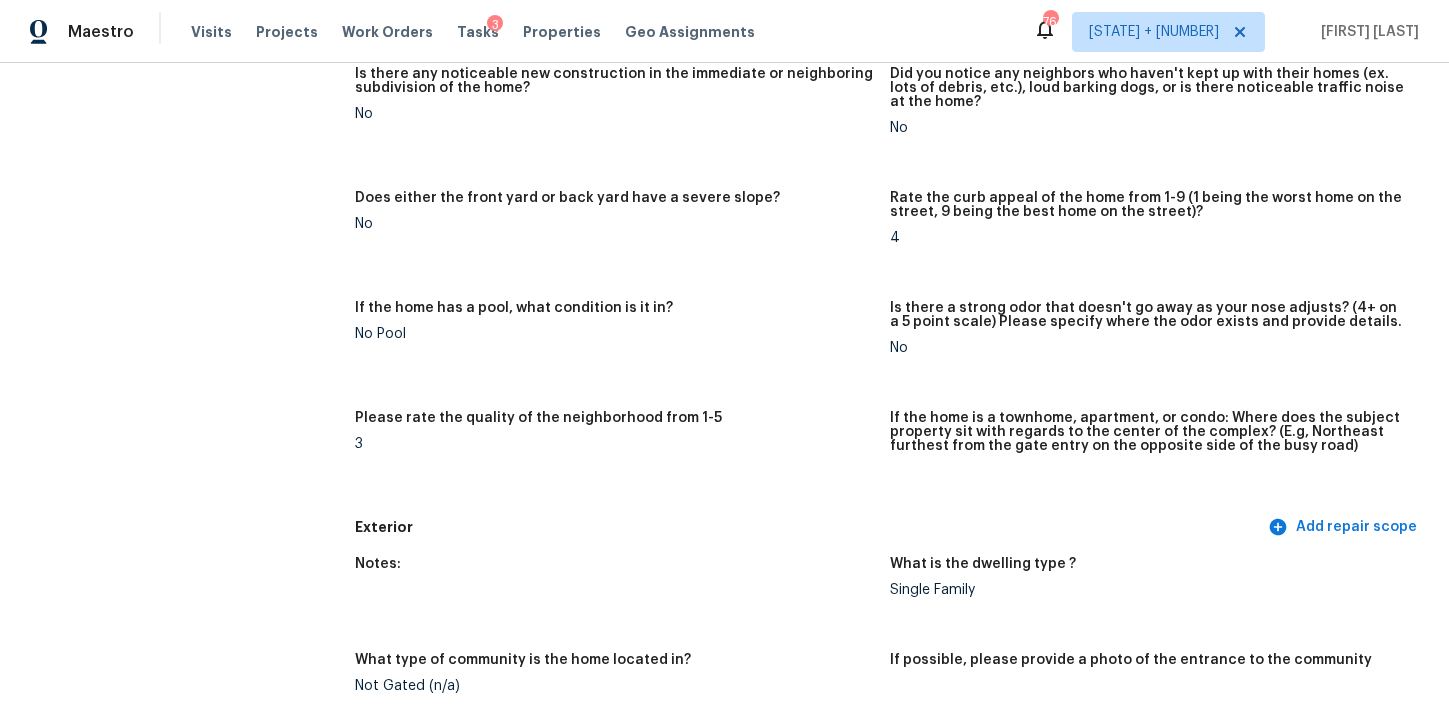 scroll, scrollTop: 0, scrollLeft: 0, axis: both 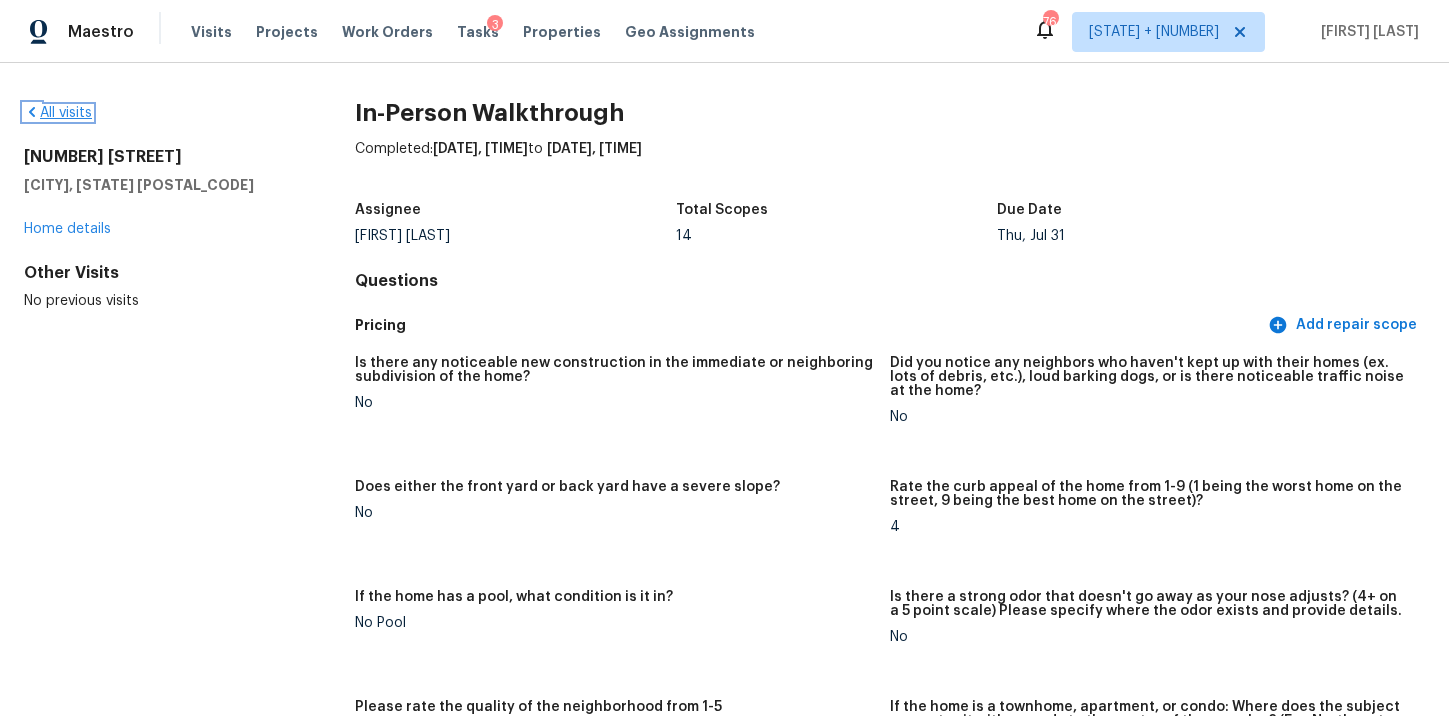 click on "All visits" at bounding box center (58, 113) 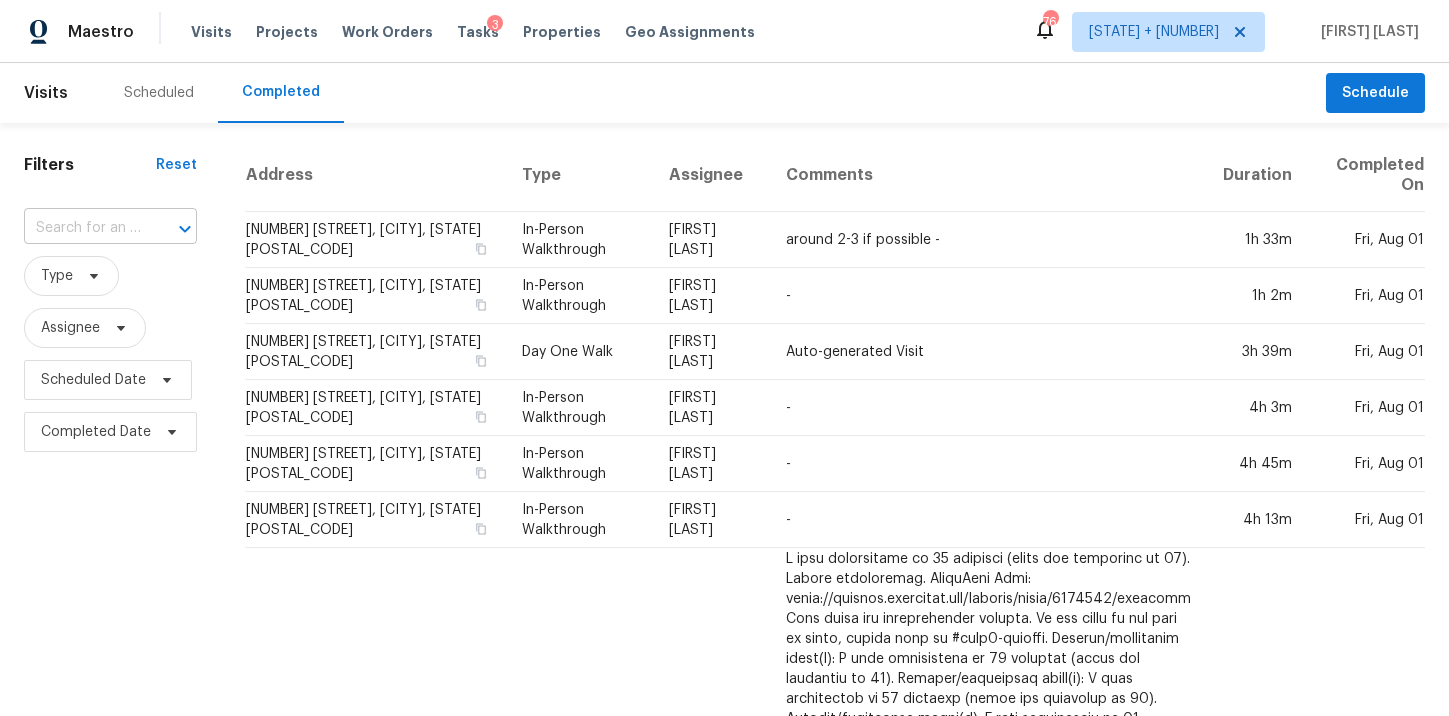 click at bounding box center (82, 228) 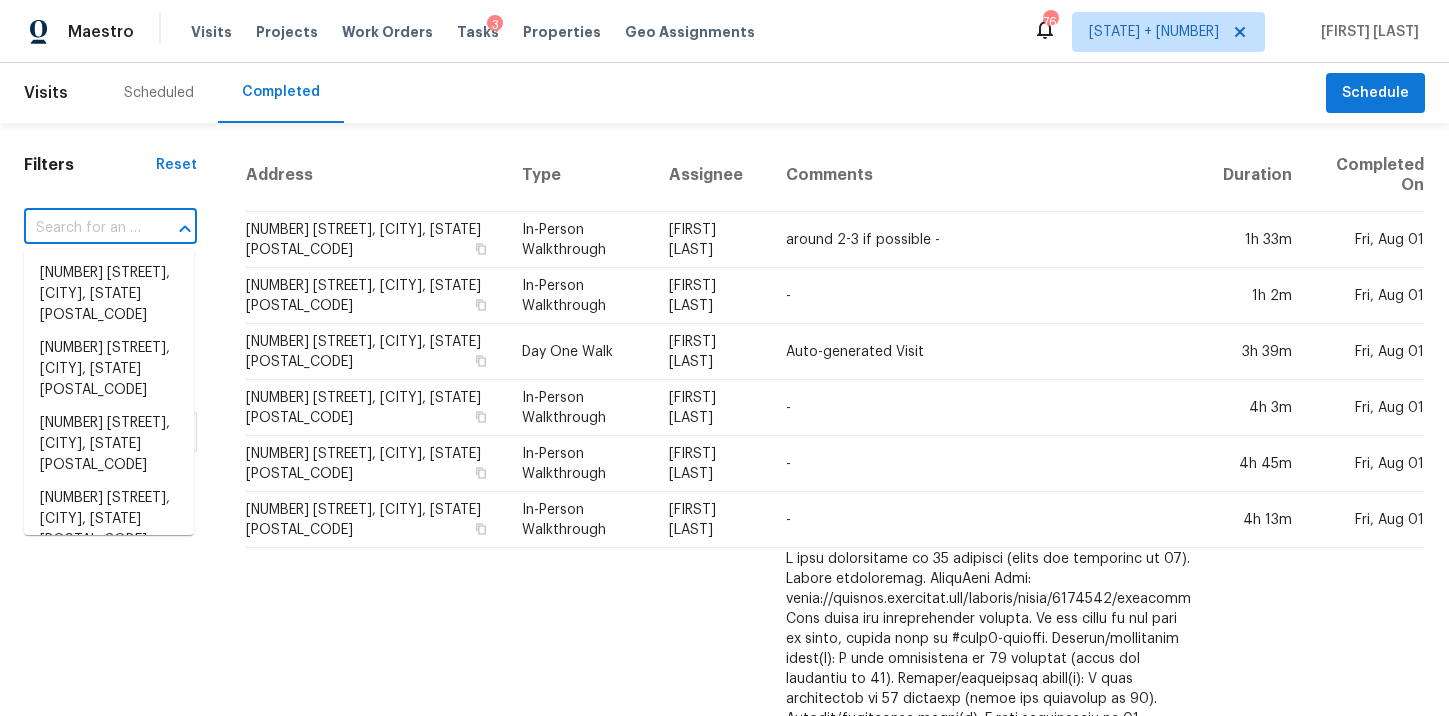 paste on "7630 Pierce St, Arvada, CO 80003" 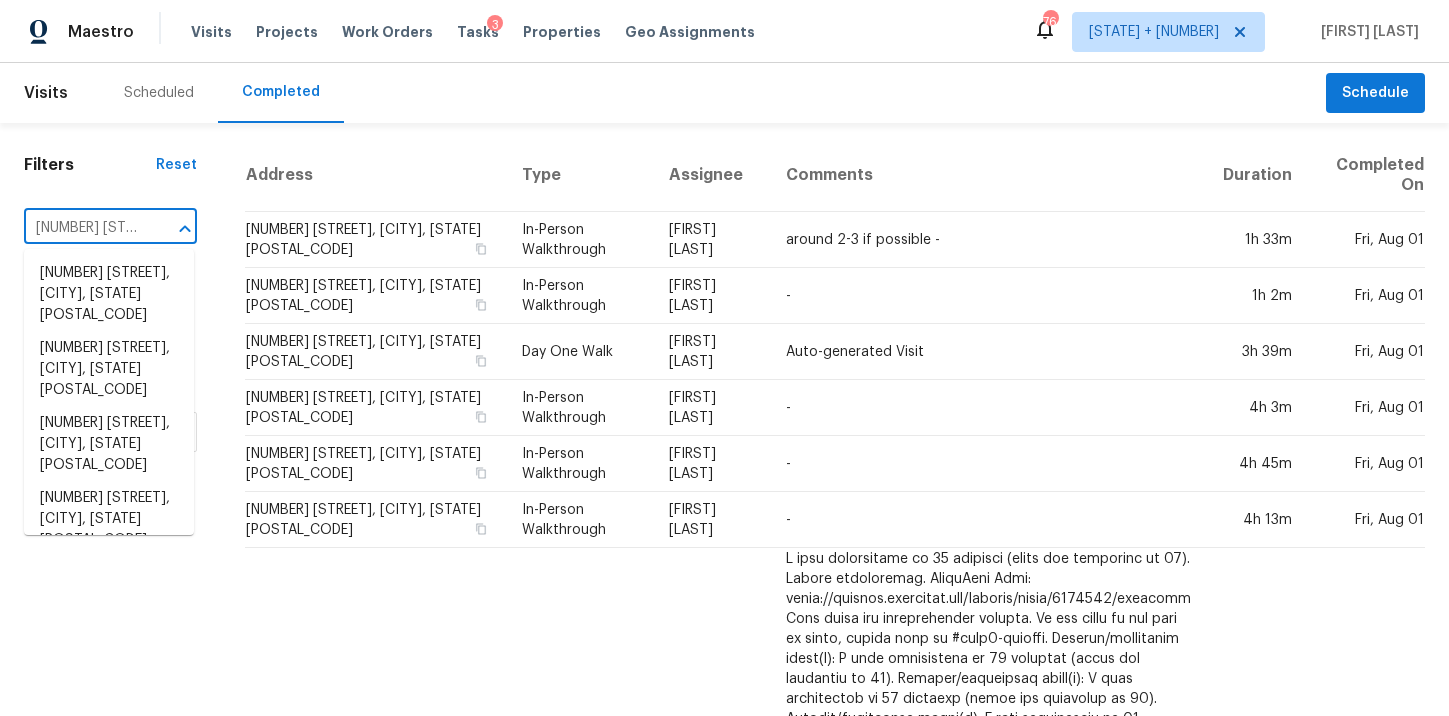 scroll, scrollTop: 0, scrollLeft: 125, axis: horizontal 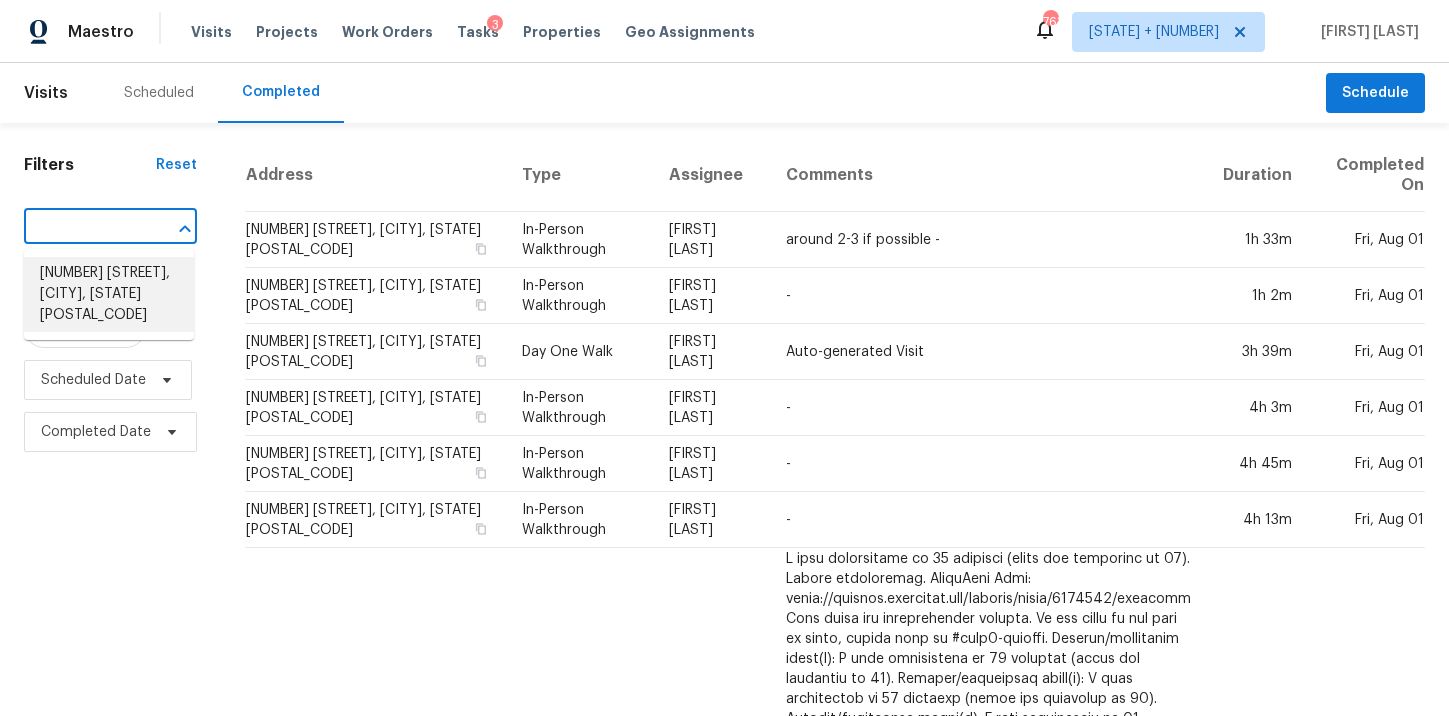 click on "7630 Pierce St, Arvada, CO 80003" at bounding box center (109, 294) 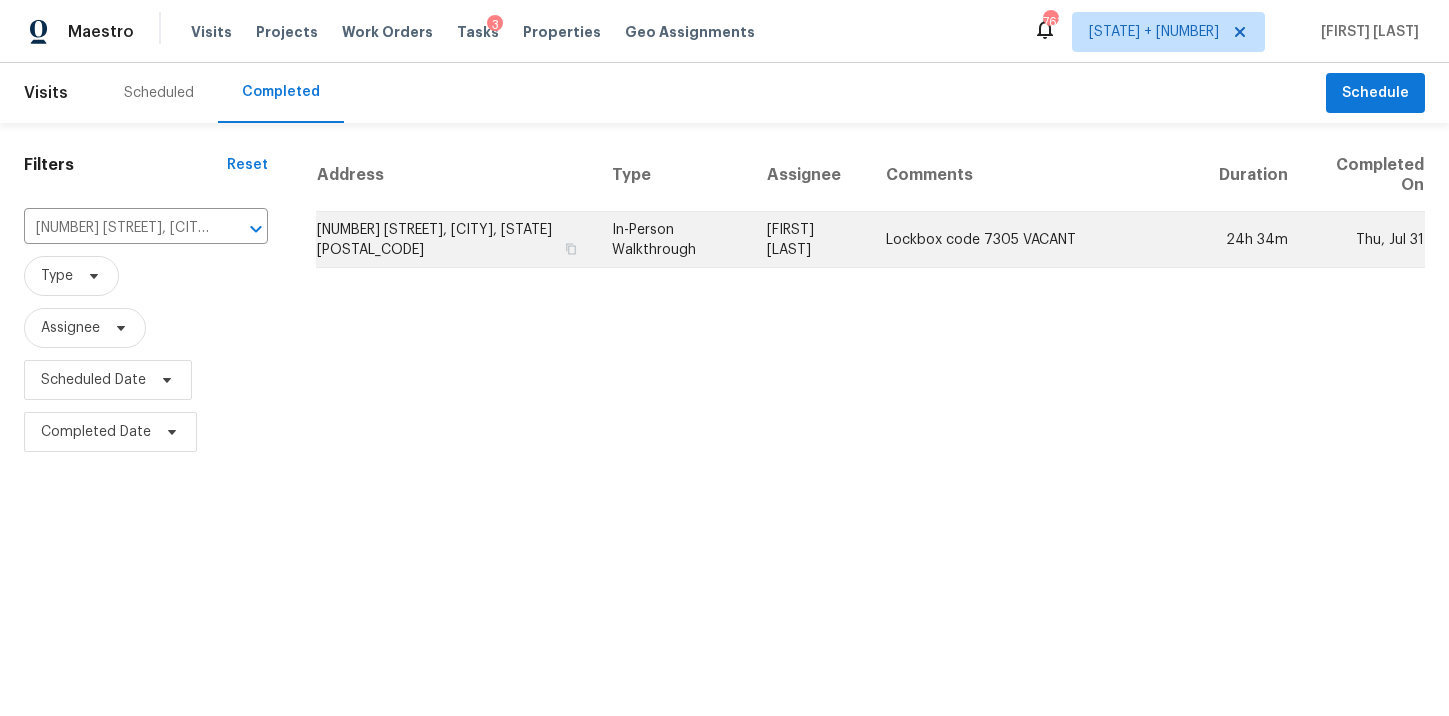 click on "In-Person Walkthrough" at bounding box center (674, 240) 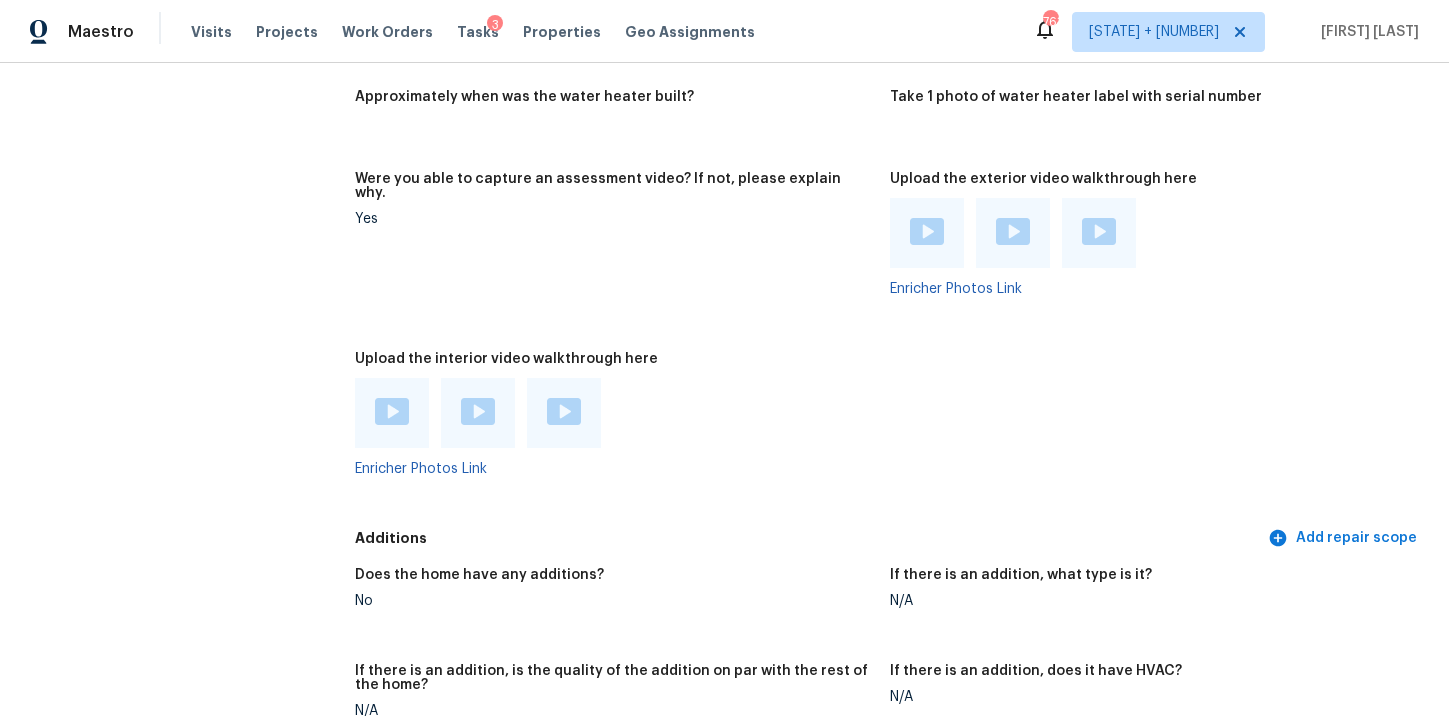 scroll, scrollTop: 4389, scrollLeft: 0, axis: vertical 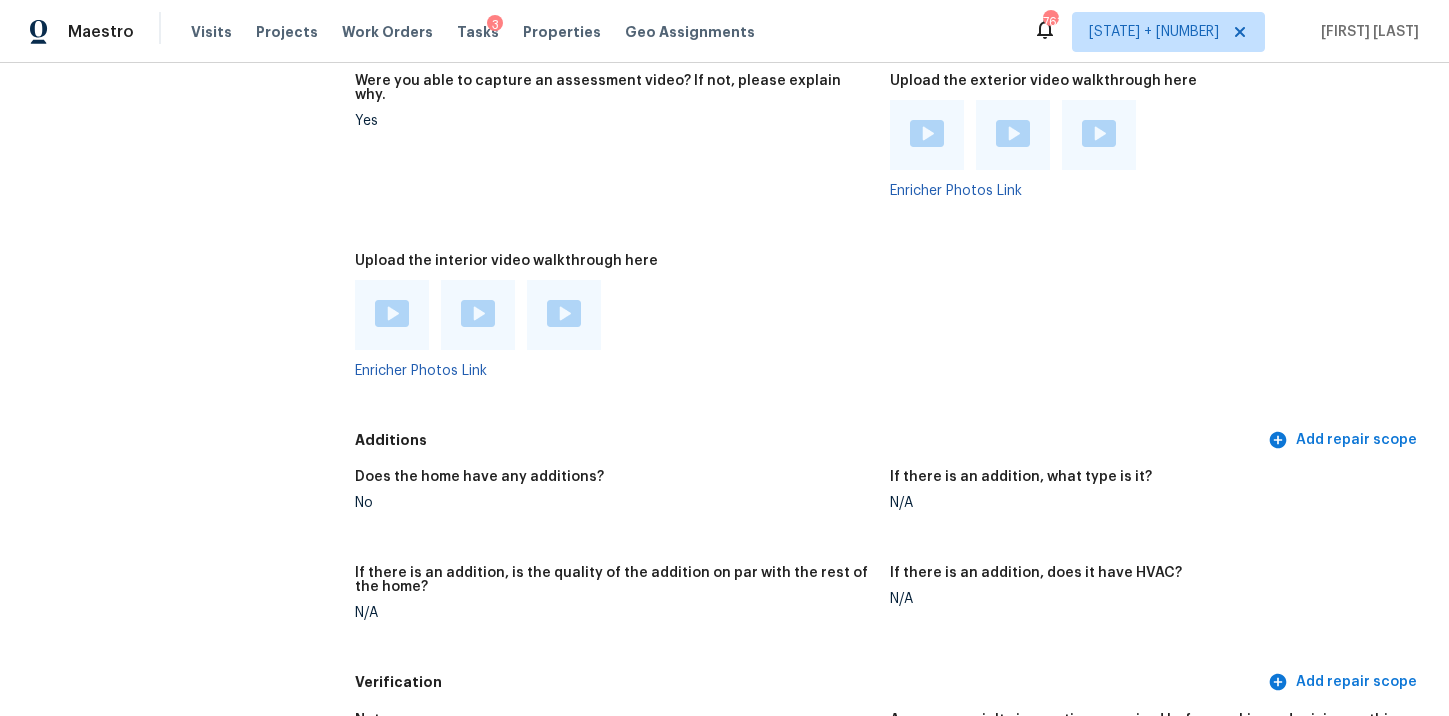 click at bounding box center (392, 315) 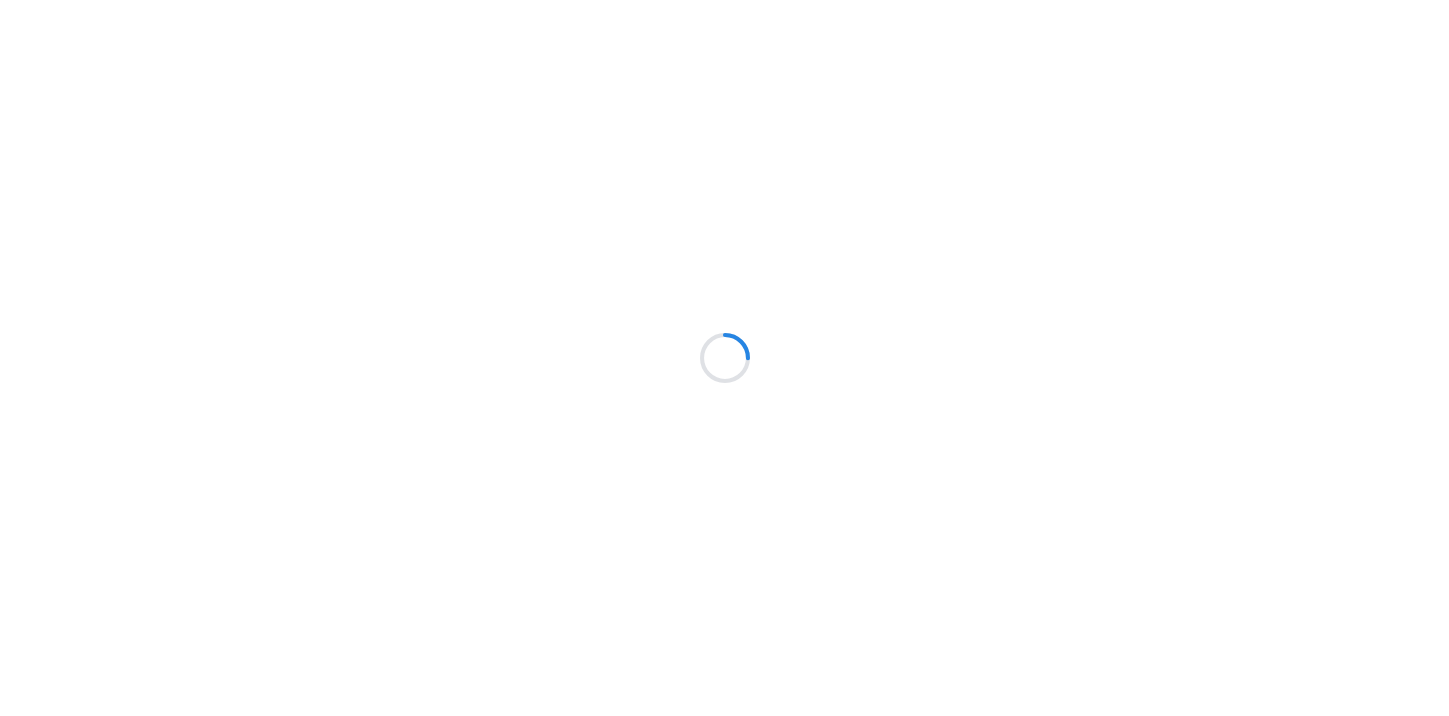 scroll, scrollTop: 0, scrollLeft: 0, axis: both 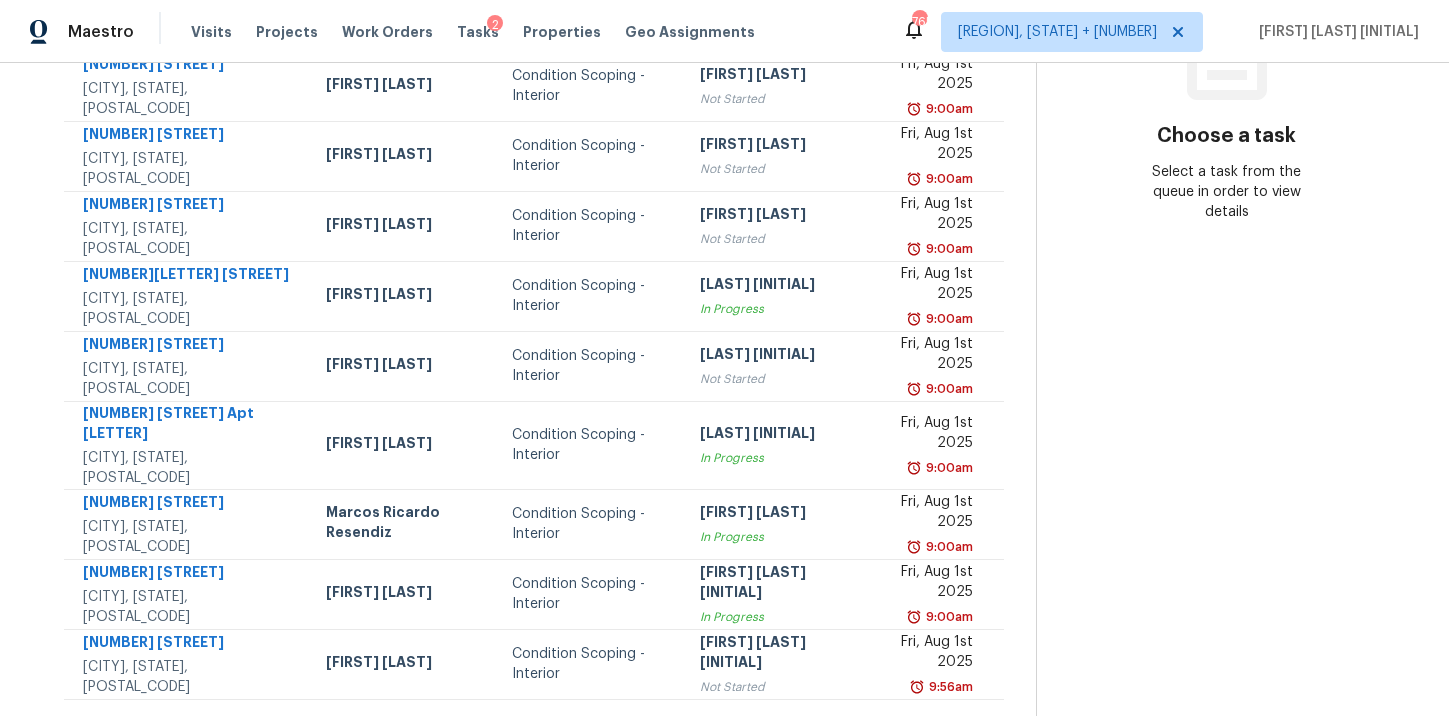 click 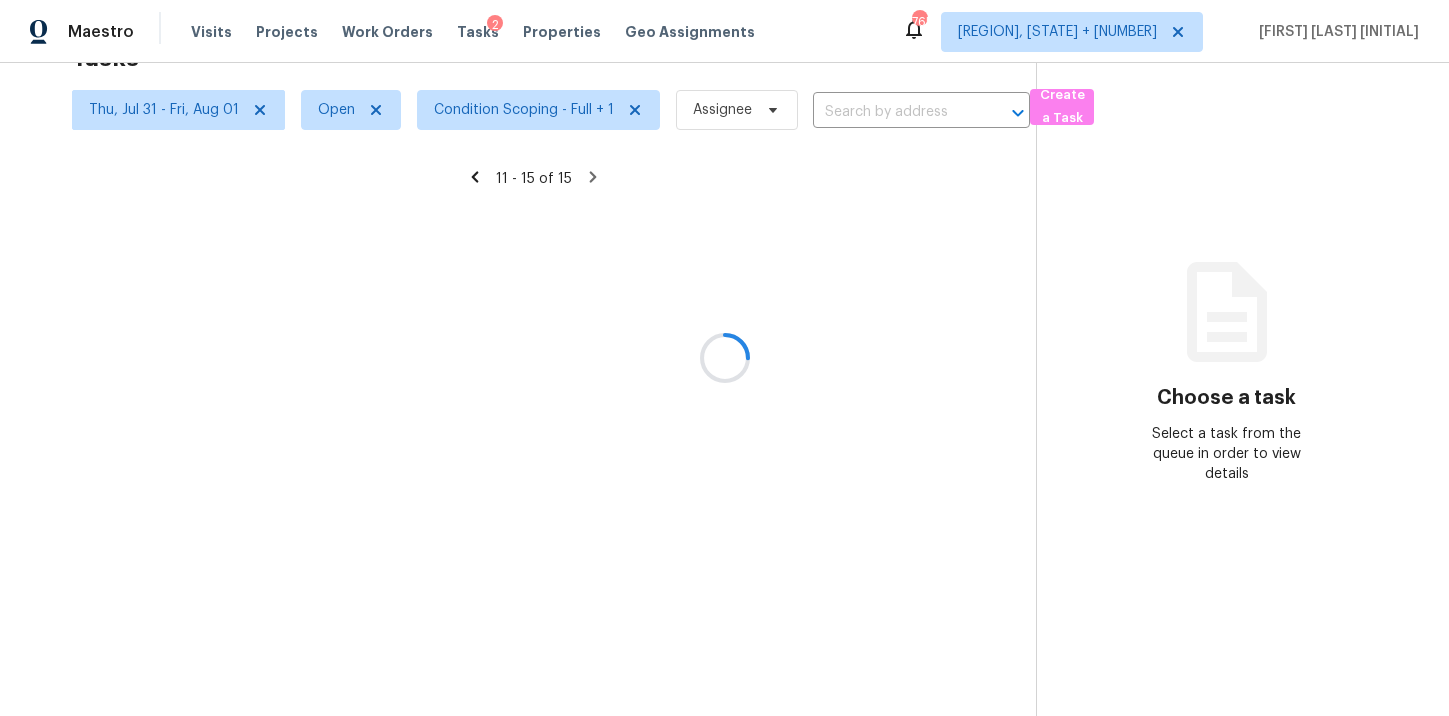scroll, scrollTop: 63, scrollLeft: 0, axis: vertical 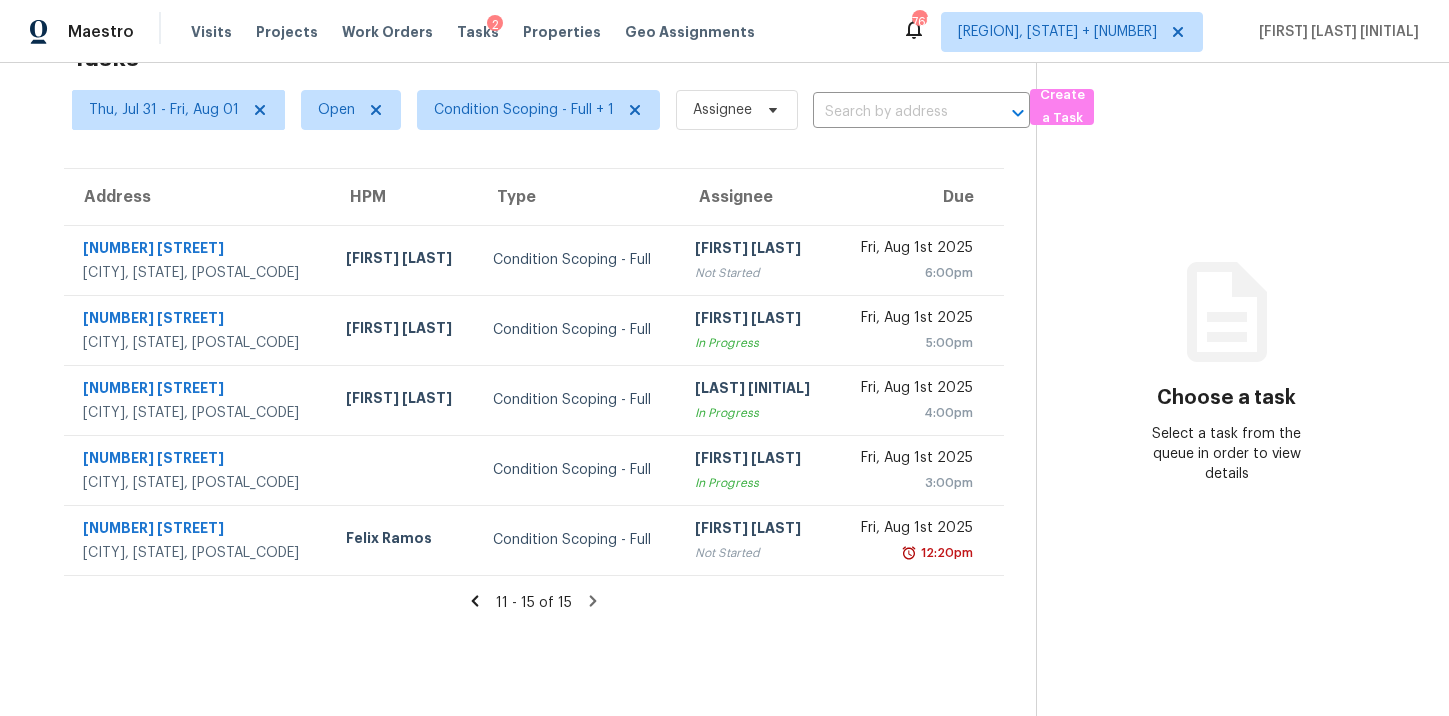 click 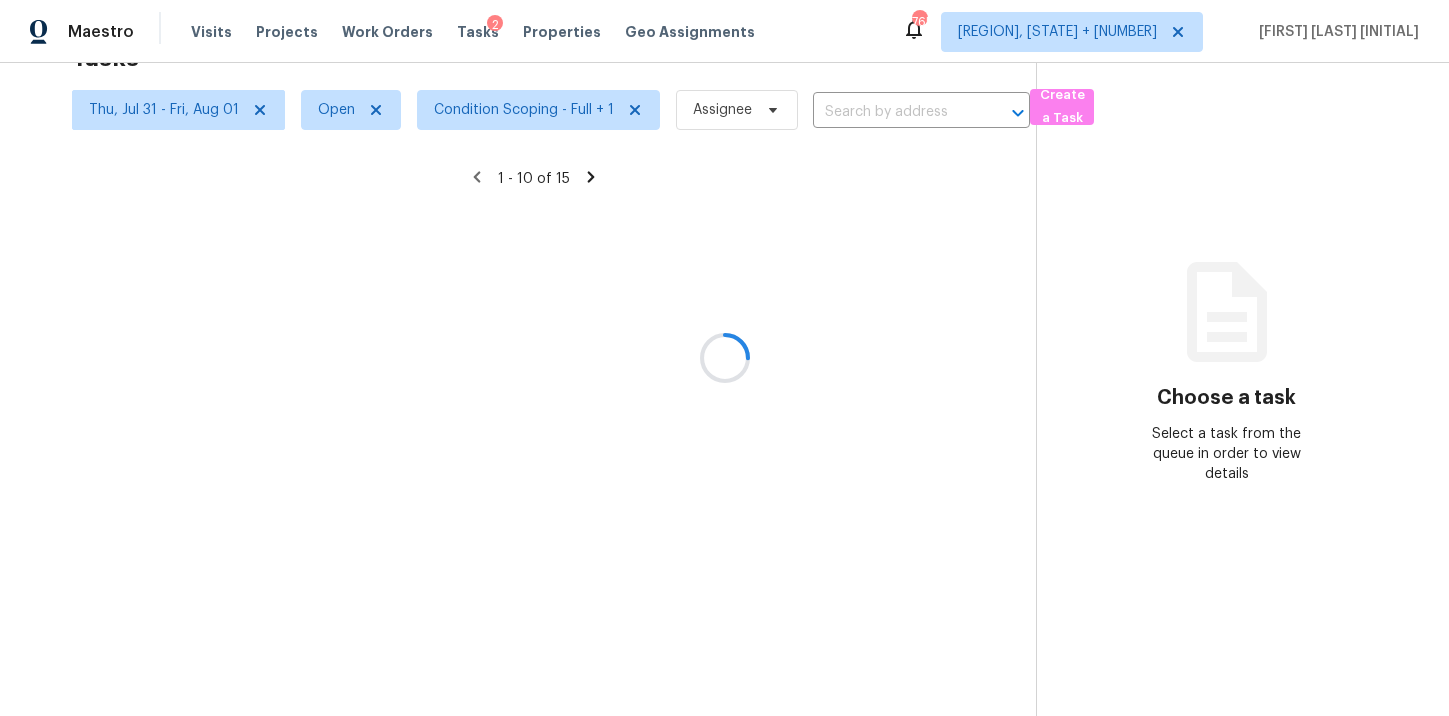 scroll, scrollTop: 325, scrollLeft: 0, axis: vertical 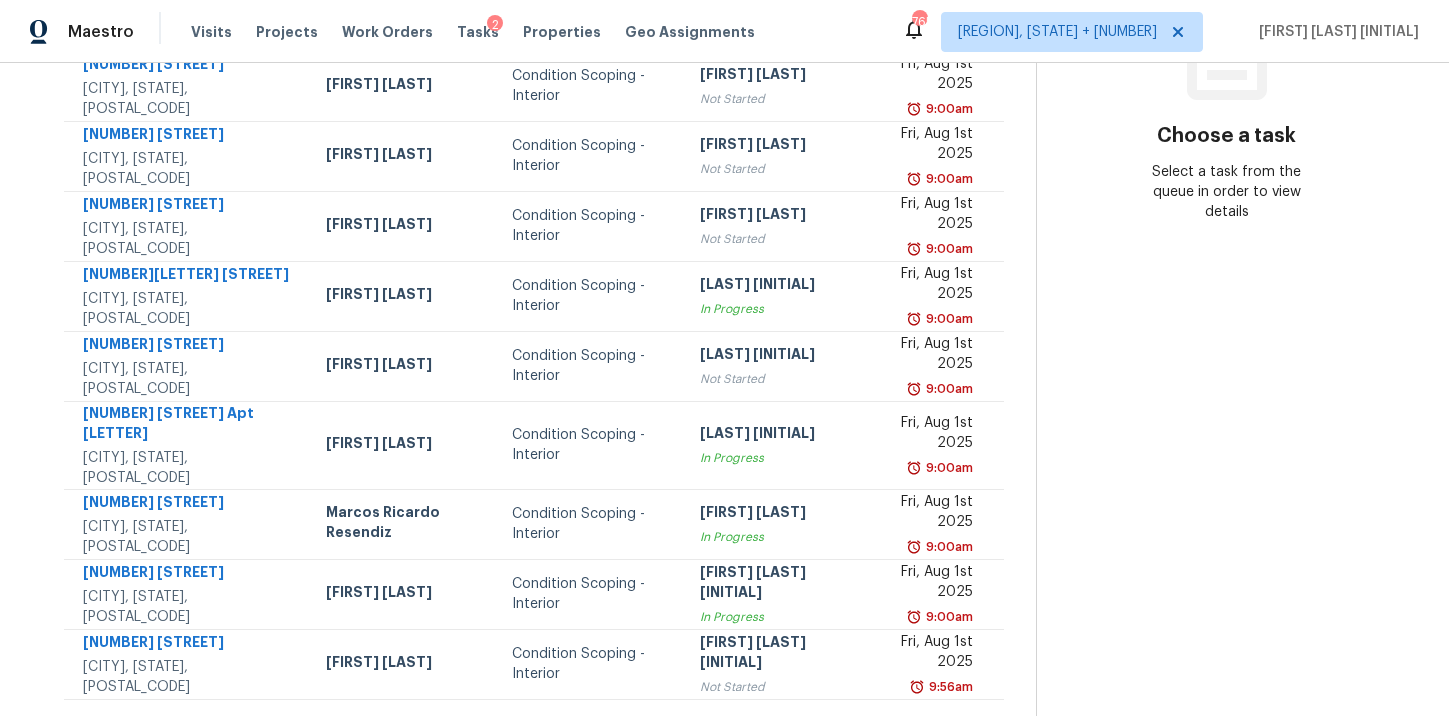 click 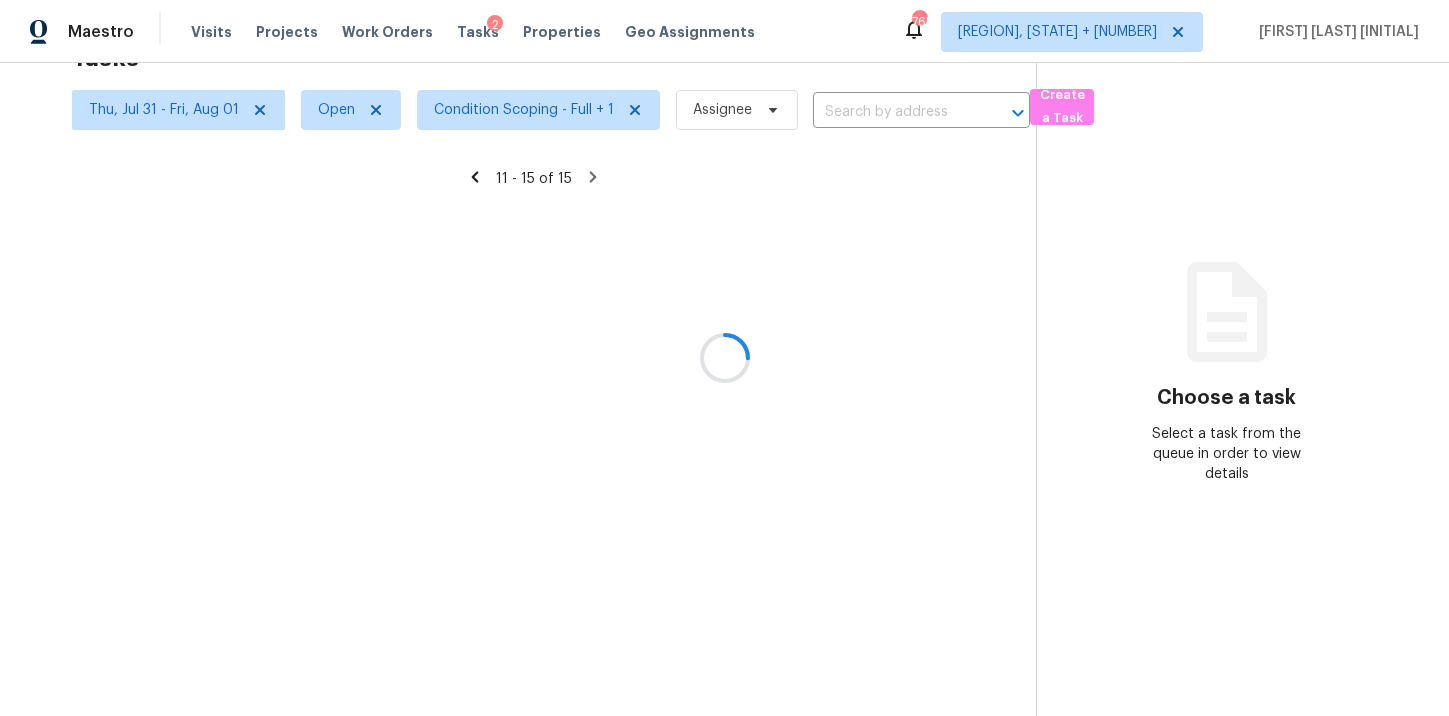 scroll, scrollTop: 63, scrollLeft: 0, axis: vertical 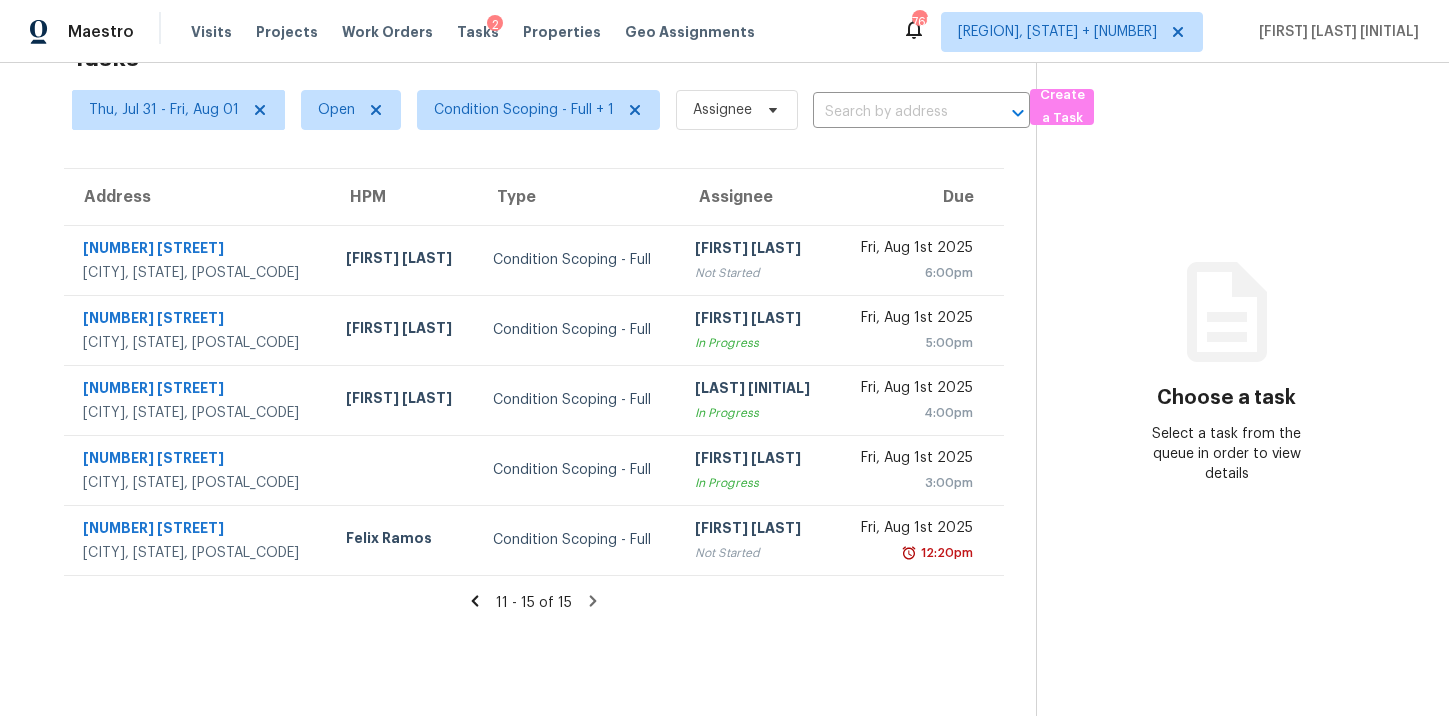 click 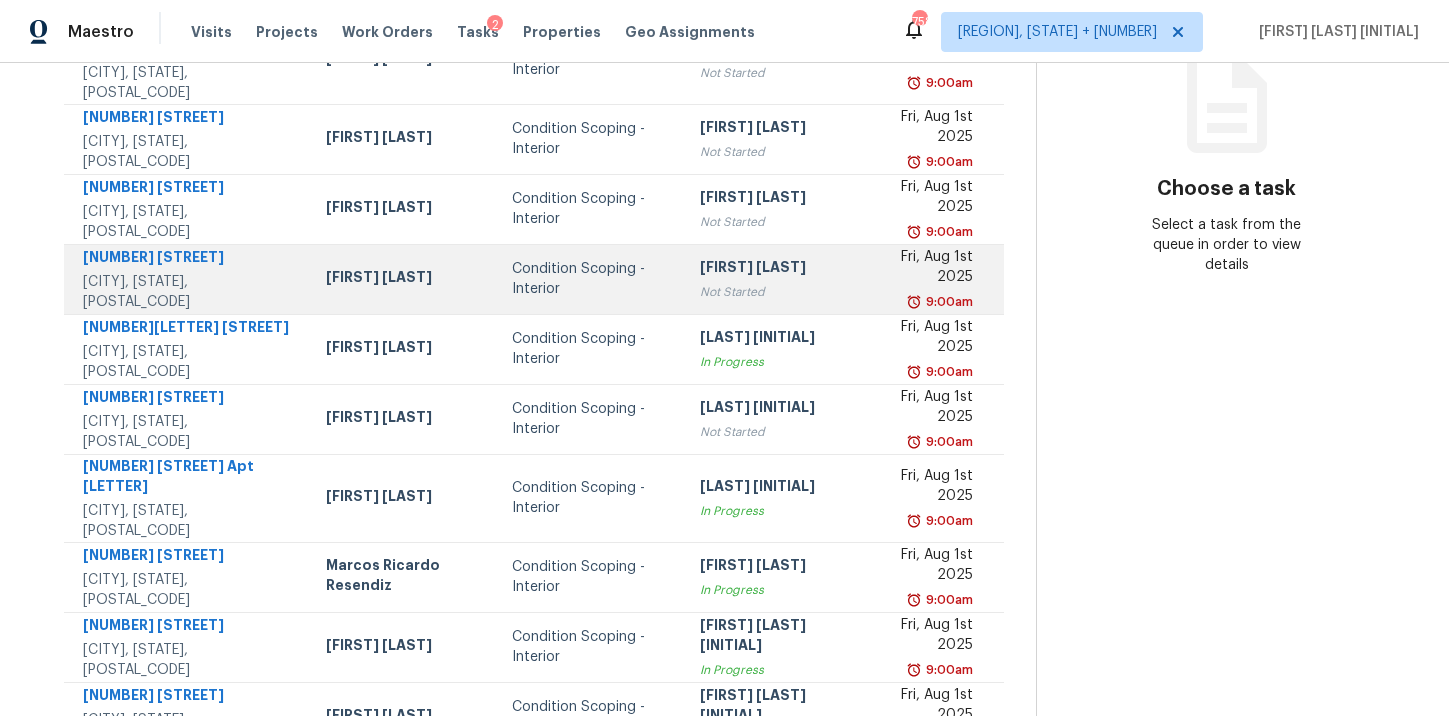 scroll, scrollTop: 325, scrollLeft: 0, axis: vertical 